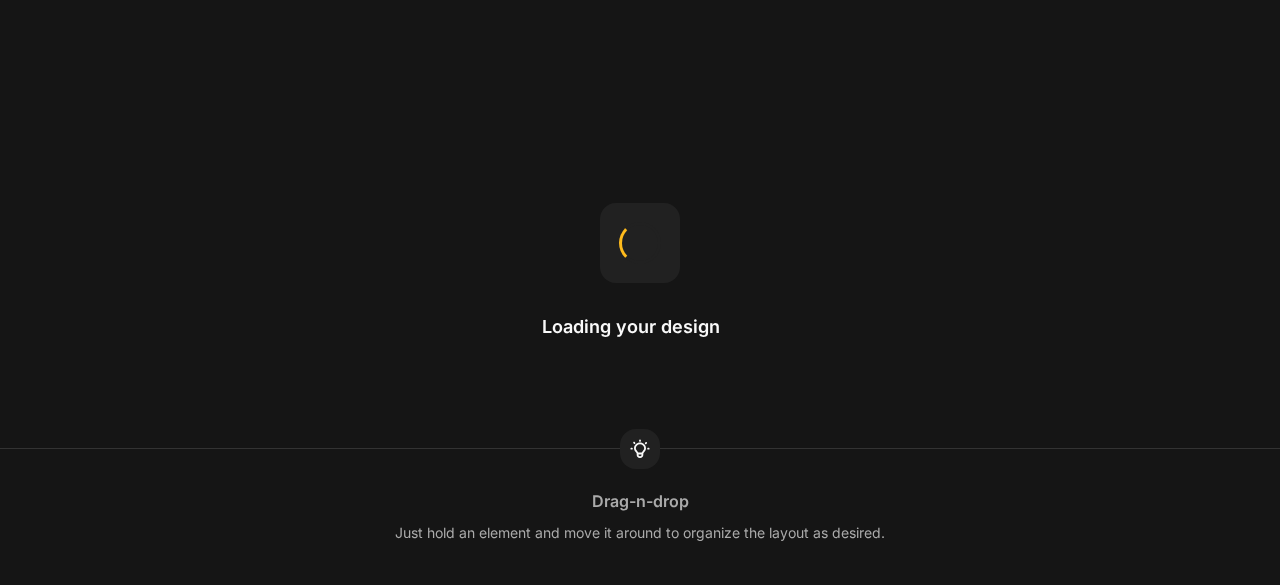 scroll, scrollTop: 0, scrollLeft: 0, axis: both 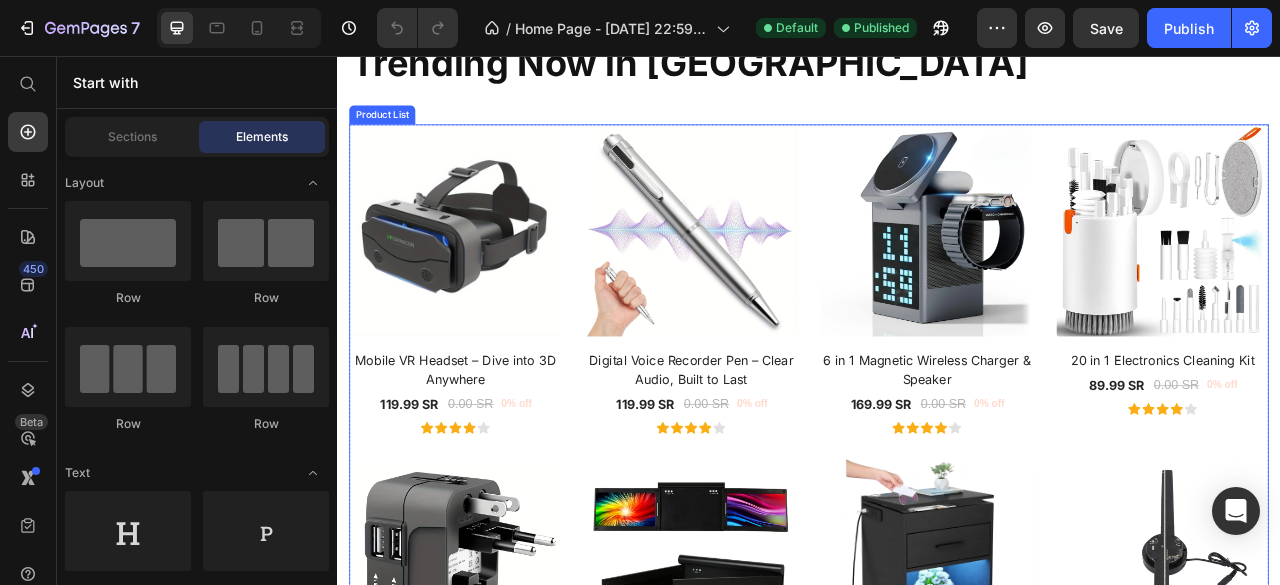 click on "(P) Images Mobile VR Headset – Dive into 3D Anywhere (P) Title 119.99 SR (P) Price 0.00 SR (P) Price 0% off Product Badge Row Icon Icon Icon Icon Icon Row Row (P) Images Digital Voice Recorder Pen – Clear Audio, Built to Last (P) Title 119.99 SR (P) Price 0.00 SR (P) Price 0% off Product Badge Row Icon Icon Icon Icon Icon Row Row (P) Images 6 in 1 Magnetic Wireless Charger & Speaker (P) Title 169.99 SR (P) Price 0.00 SR (P) Price 0% off Product Badge Row Icon Icon Icon Icon Icon Row Row (P) Images 20 in 1 Electronics Cleaning Kit (P) Title 89.99 SR (P) Price 0.00 SR (P) Price 0% off Product Badge Row Icon Icon Icon Icon Icon Row Row (P) Images Universal Travel Charger – Dual USB & All-in-One Adapter (P) Title 54.99 SR (P) Price 0.00 SR (P) Price 0% off Product Badge Row Icon Icon Icon Icon Icon Row Row (P) Images Portable Dual Screen Monitor for Laptop (P) Title 1,499.00 SR (P) Price 0.00 SR (P) Price 0% off Product Badge Row Icon Icon Icon Icon Icon Row Row (P) Images Nightstand with RFID Lock 0.00 SR" at bounding box center [937, 553] 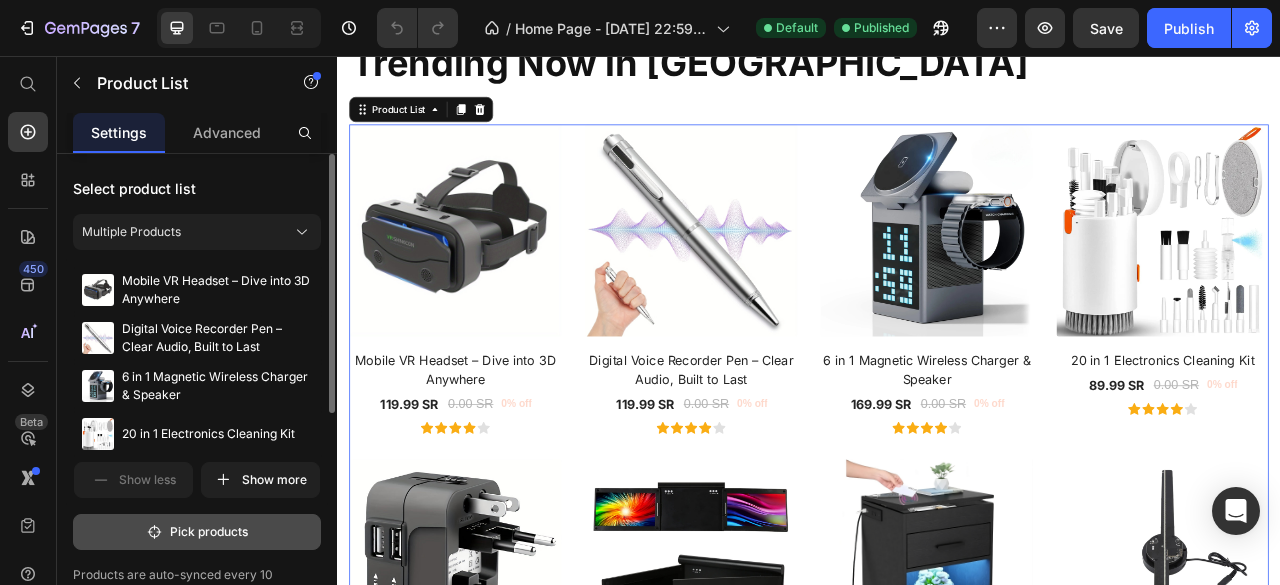 click on "Pick products" at bounding box center [197, 532] 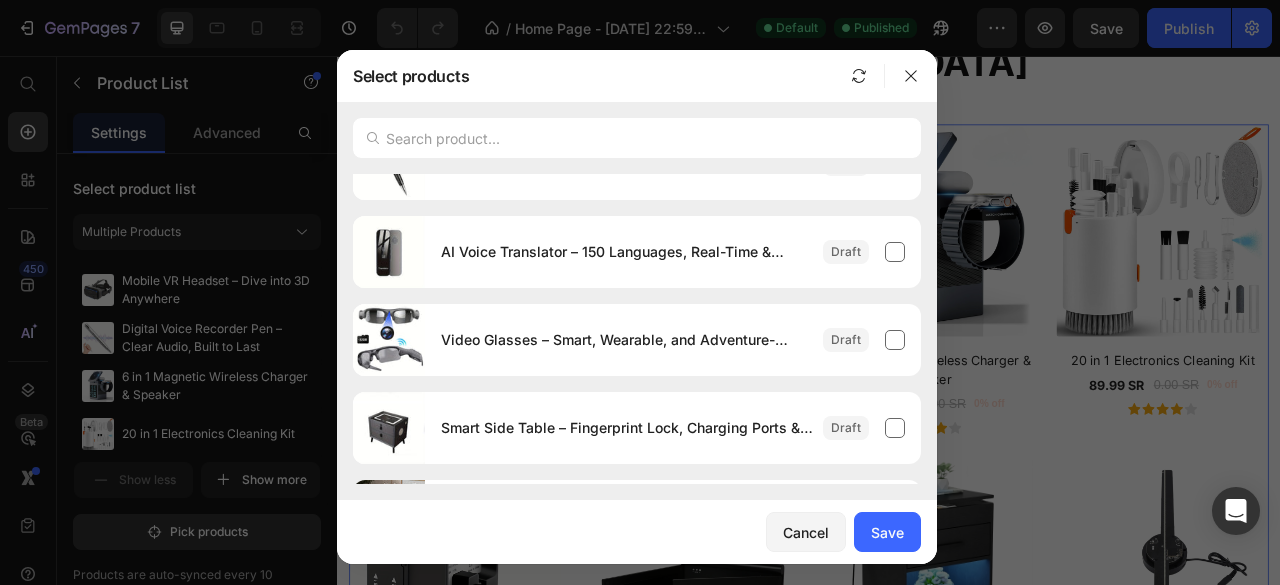 scroll, scrollTop: 0, scrollLeft: 0, axis: both 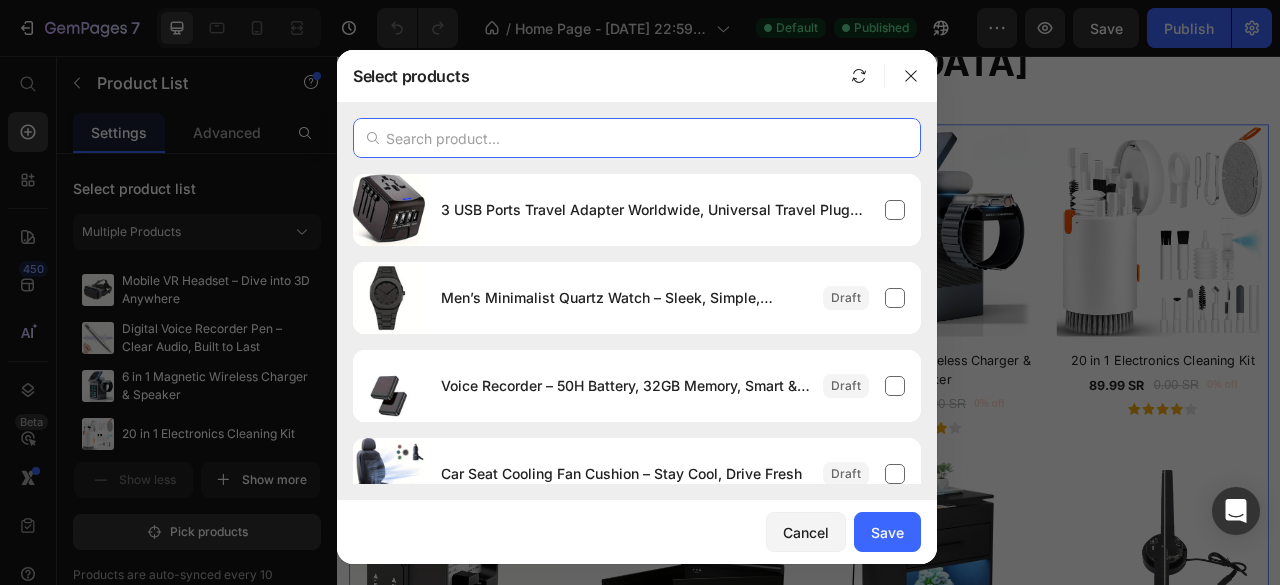 click at bounding box center [637, 138] 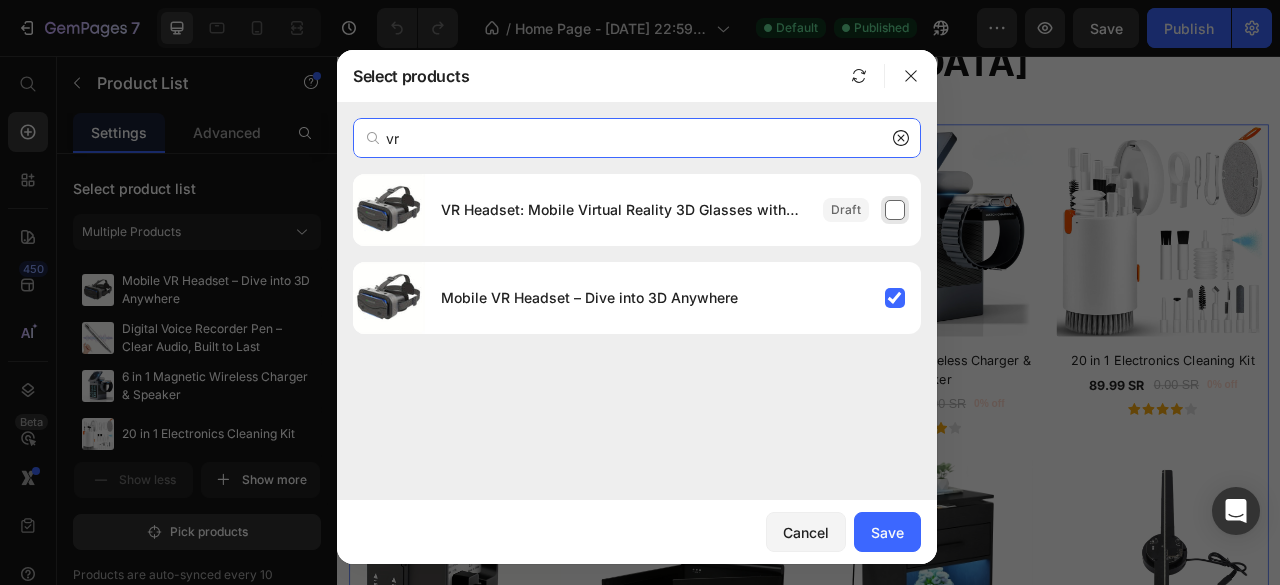 type on "vr" 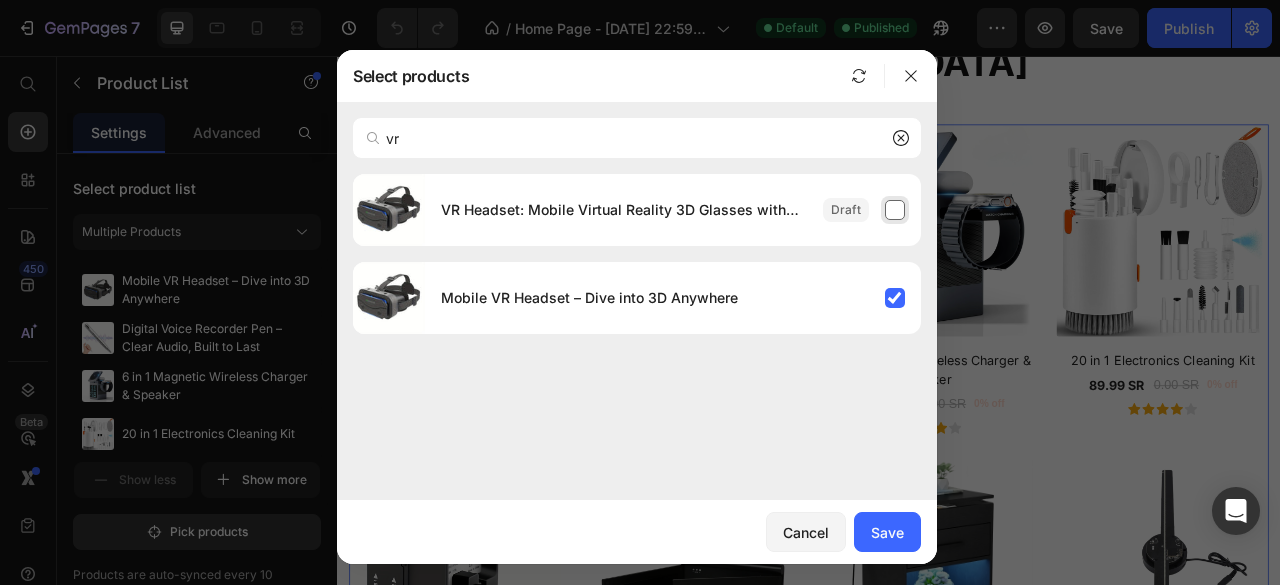click on "VR Headset: Mobile Virtual Reality 3D Glasses with Phone Lenses for iPhone & Android Smartphones - Premium VR Helmet, Immersive 3D Experience" at bounding box center [673, 210] 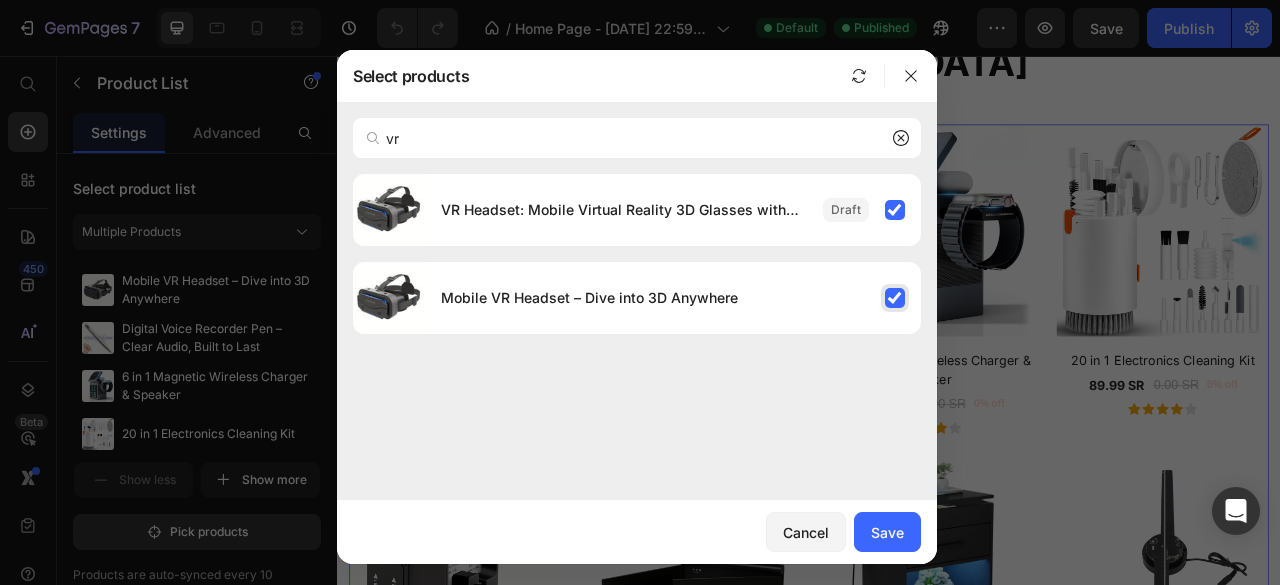 click on "Mobile VR Headset – Dive into 3D Anywhere" at bounding box center [673, 298] 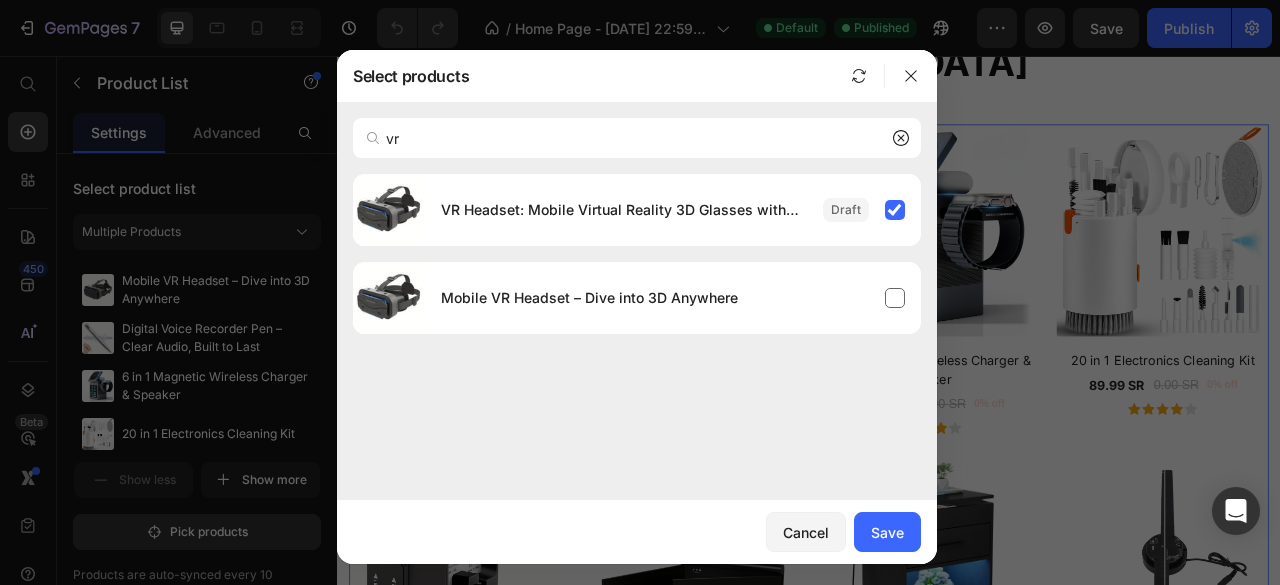 click 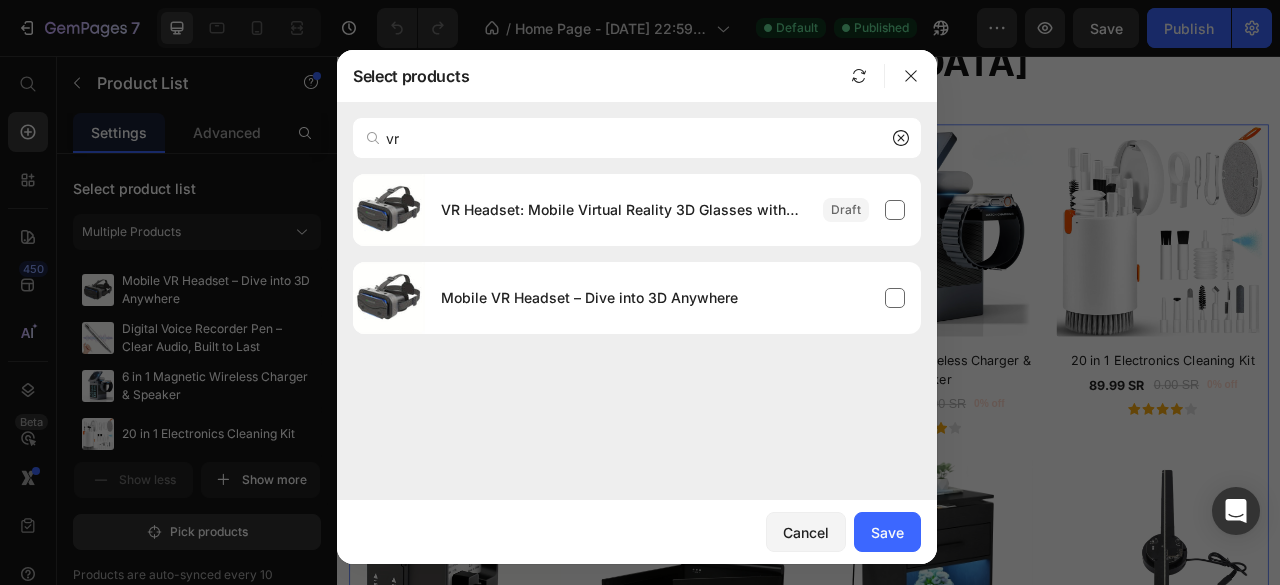 type 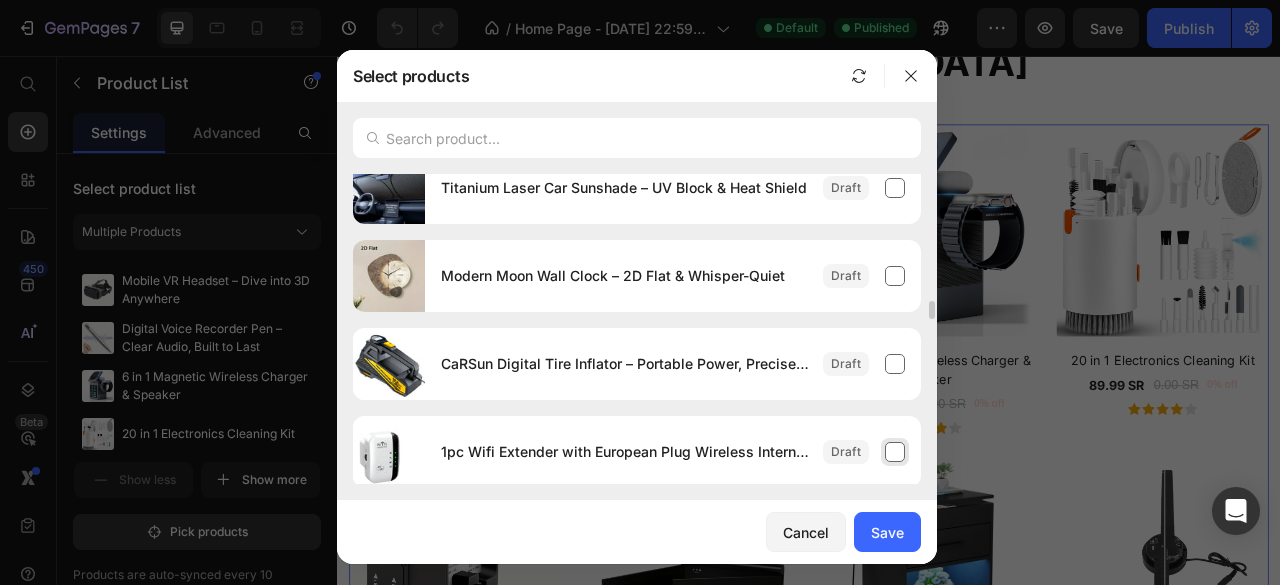 scroll, scrollTop: 2677, scrollLeft: 0, axis: vertical 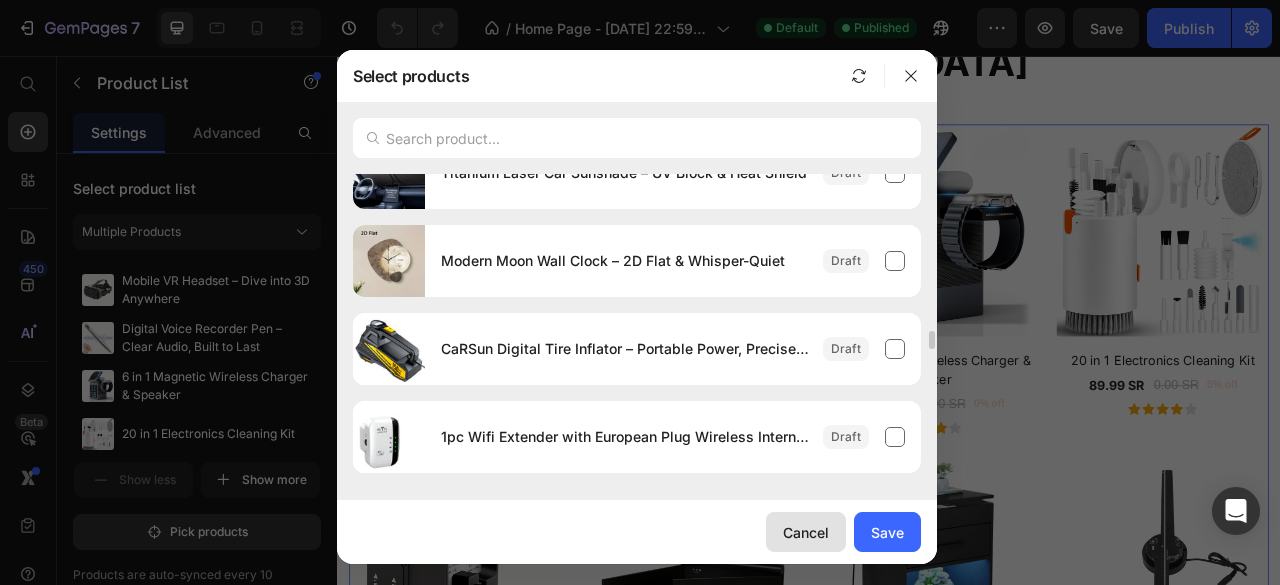 click on "Cancel" 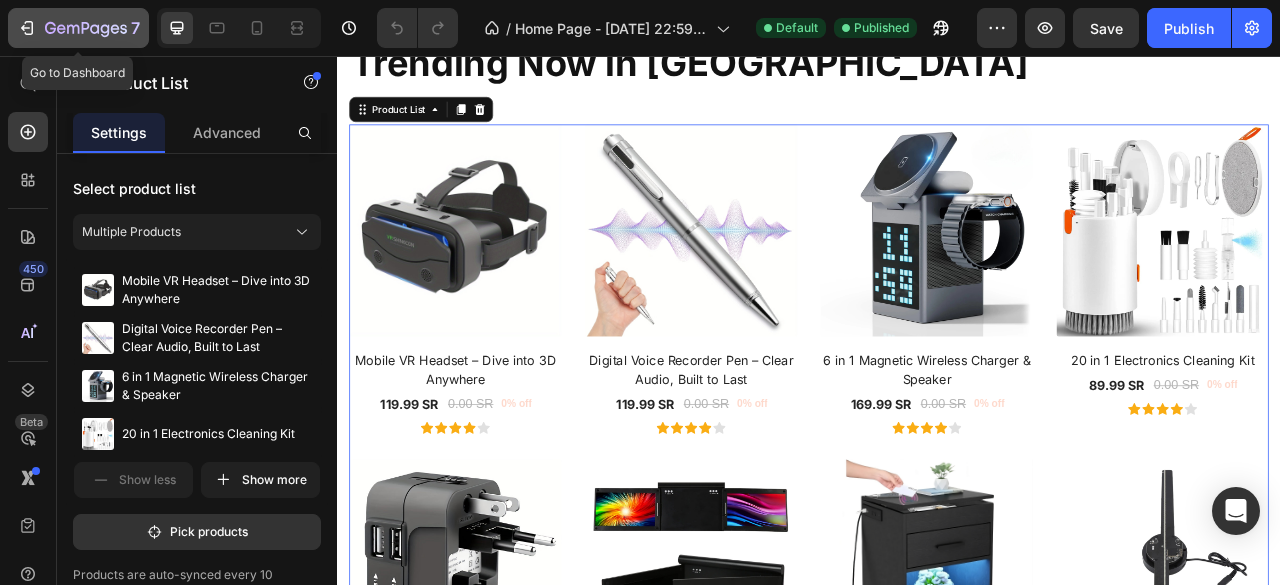 click 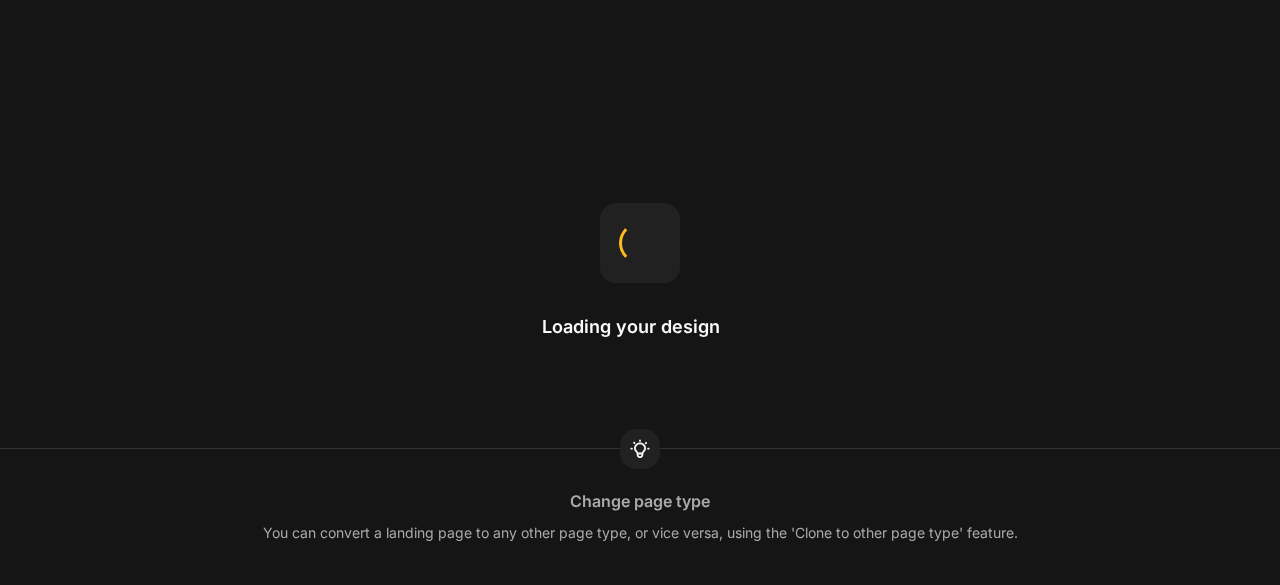 scroll, scrollTop: 0, scrollLeft: 0, axis: both 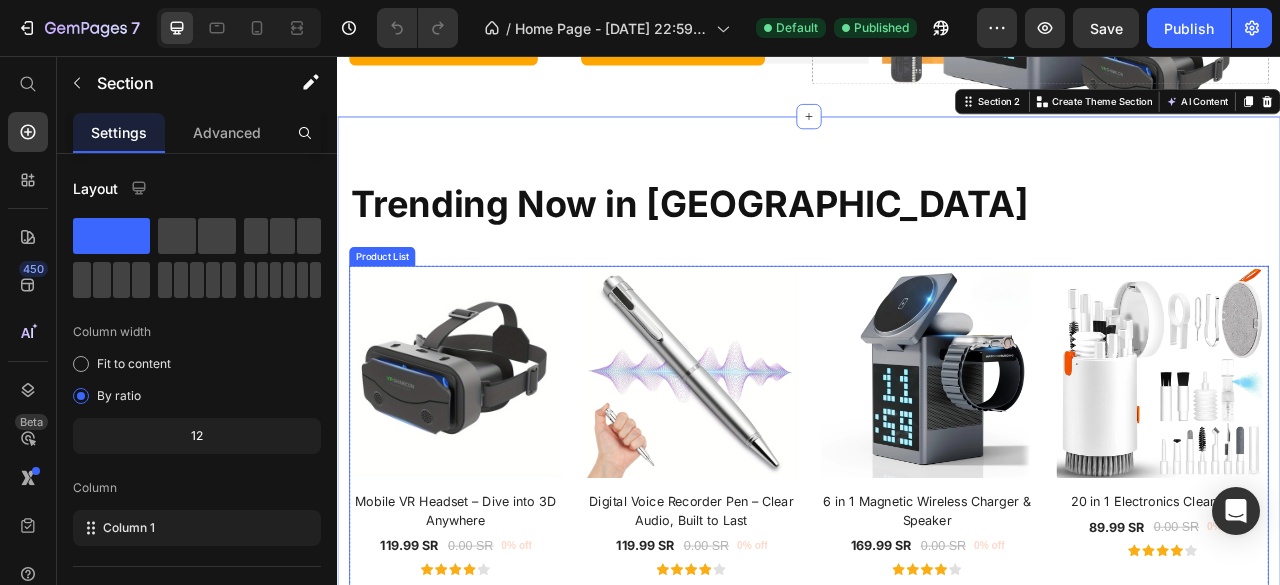 click on "(P) Images Mobile VR Headset – Dive into 3D Anywhere (P) Title 119.99 SR (P) Price 0.00 SR (P) Price 0% off Product Badge Row Icon Icon Icon Icon Icon Row Row (P) Images Digital Voice Recorder Pen – Clear Audio, Built to Last (P) Title 119.99 SR (P) Price 0.00 SR (P) Price 0% off Product Badge Row Icon Icon Icon Icon Icon Row Row (P) Images 6 in 1 Magnetic Wireless Charger & Speaker (P) Title 169.99 SR (P) Price 0.00 SR (P) Price 0% off Product Badge Row Icon Icon Icon Icon Icon Row Row (P) Images 20 in 1 Electronics Cleaning Kit (P) Title 89.99 SR (P) Price 0.00 SR (P) Price 0% off Product Badge Row Icon Icon Icon Icon Icon Row Row (P) Images Universal Travel Charger – Dual USB & All-in-One Adapter (P) Title 54.99 SR (P) Price 0.00 SR (P) Price 0% off Product Badge Row Icon Icon Icon Icon Icon Row Row (P) Images Portable Dual Screen Monitor for Laptop (P) Title 1,499.00 SR (P) Price 0.00 SR (P) Price 0% off Product Badge Row Icon Icon Icon Icon Icon Row Row (P) Images Nightstand with RFID Lock 0.00 SR" at bounding box center (937, 733) 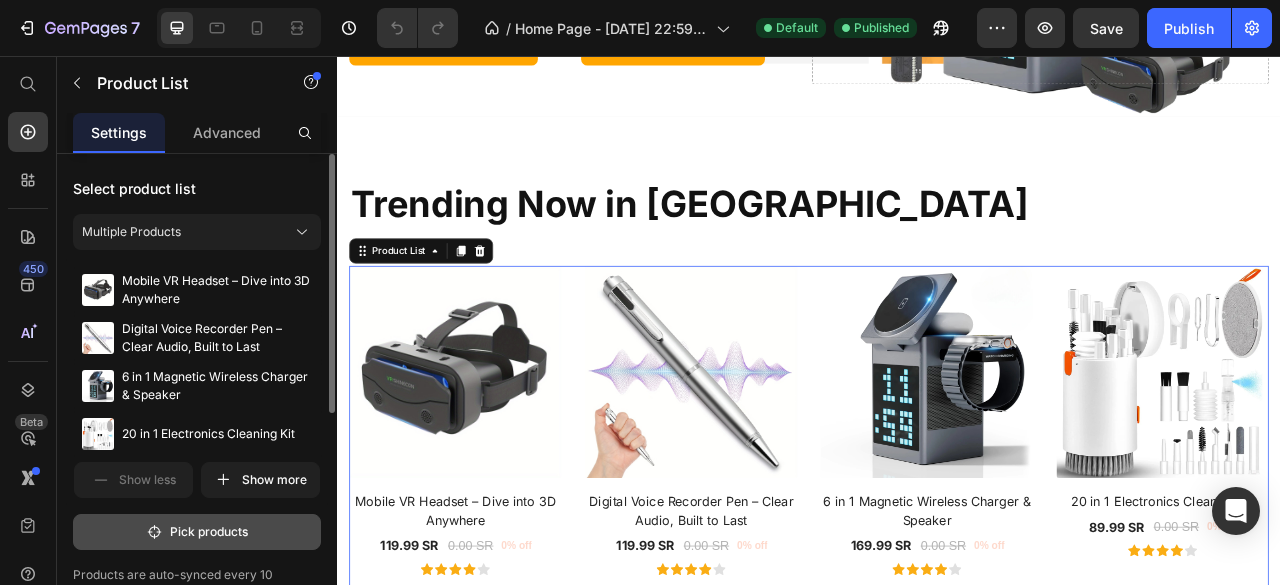 click on "Pick products" at bounding box center (197, 532) 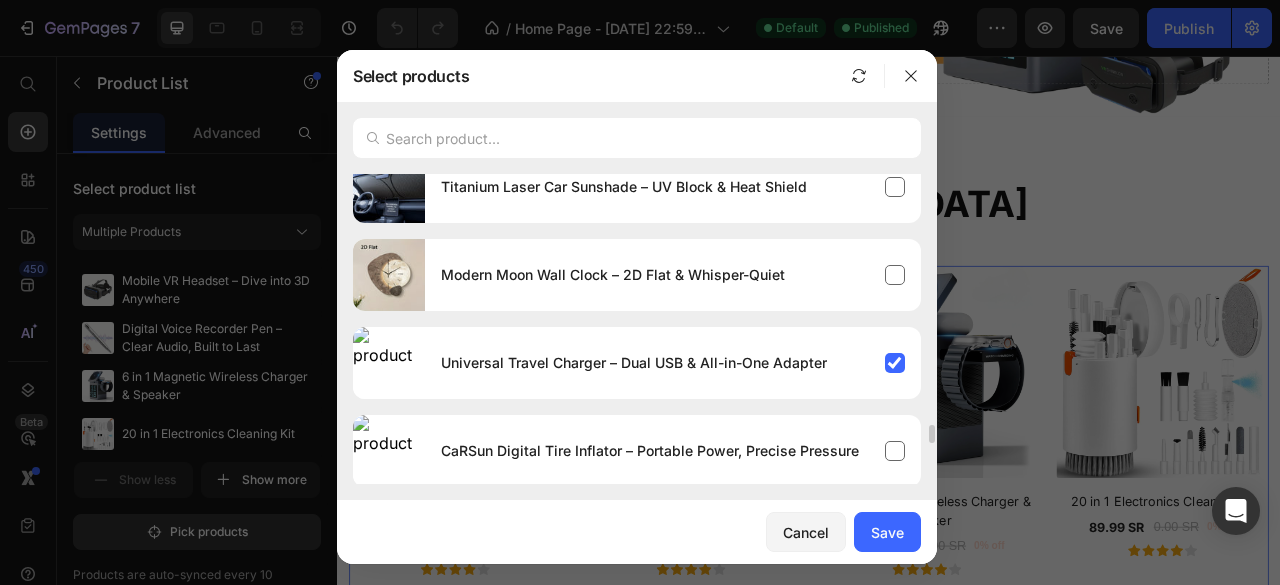 scroll, scrollTop: 4165, scrollLeft: 0, axis: vertical 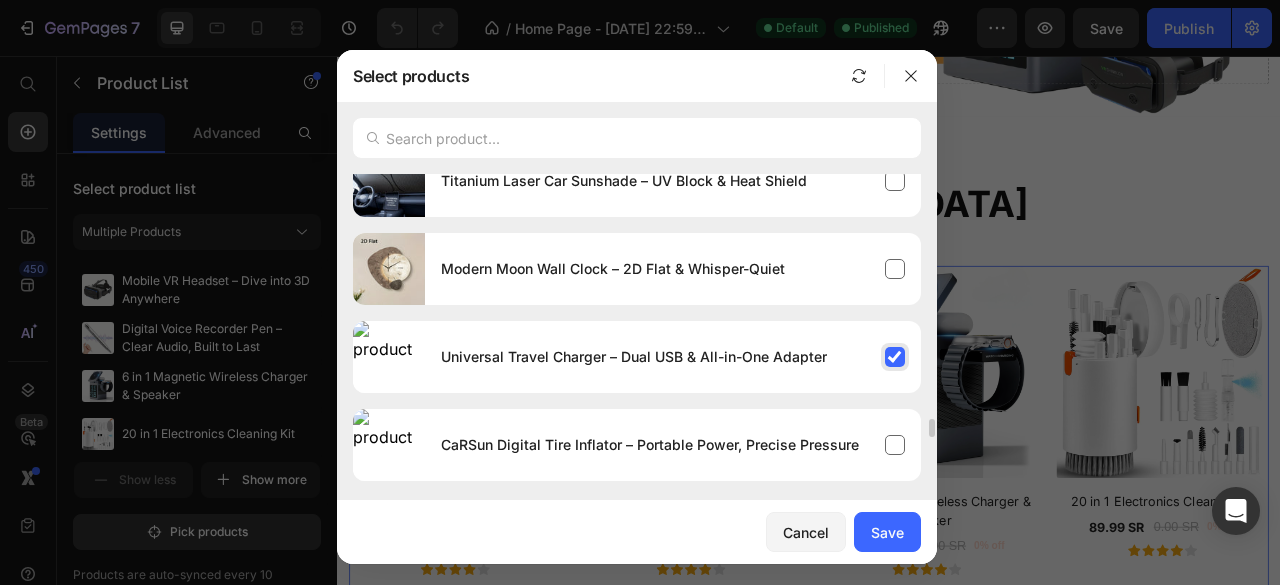 click on "Universal Travel Charger – Dual USB & All-in-One Adapter" at bounding box center (673, 357) 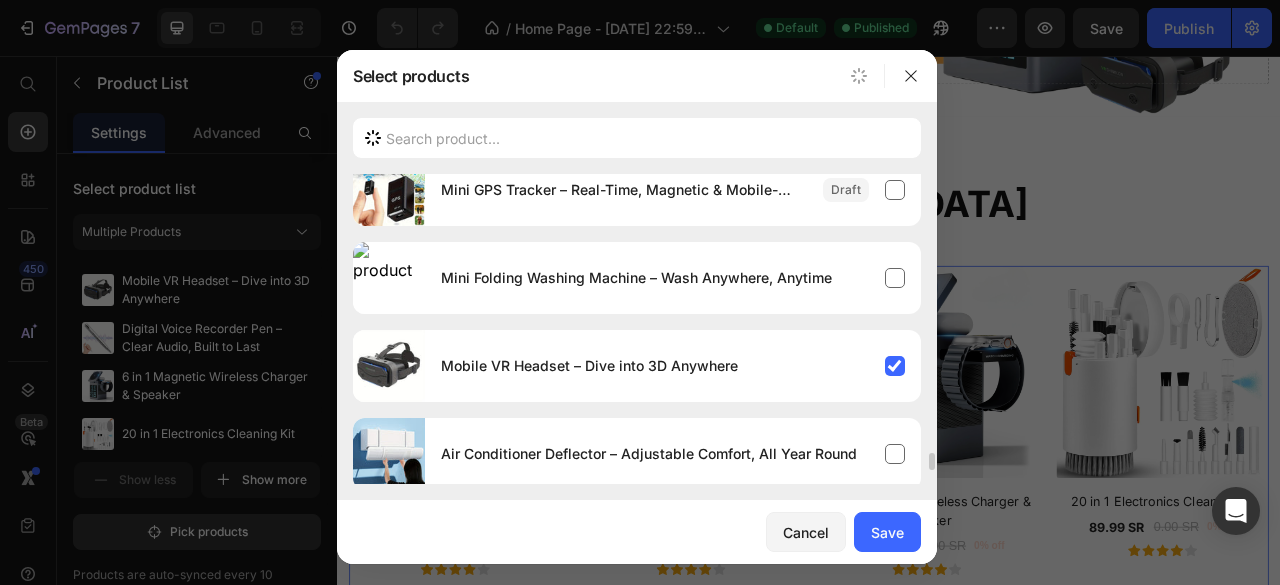 scroll, scrollTop: 4874, scrollLeft: 0, axis: vertical 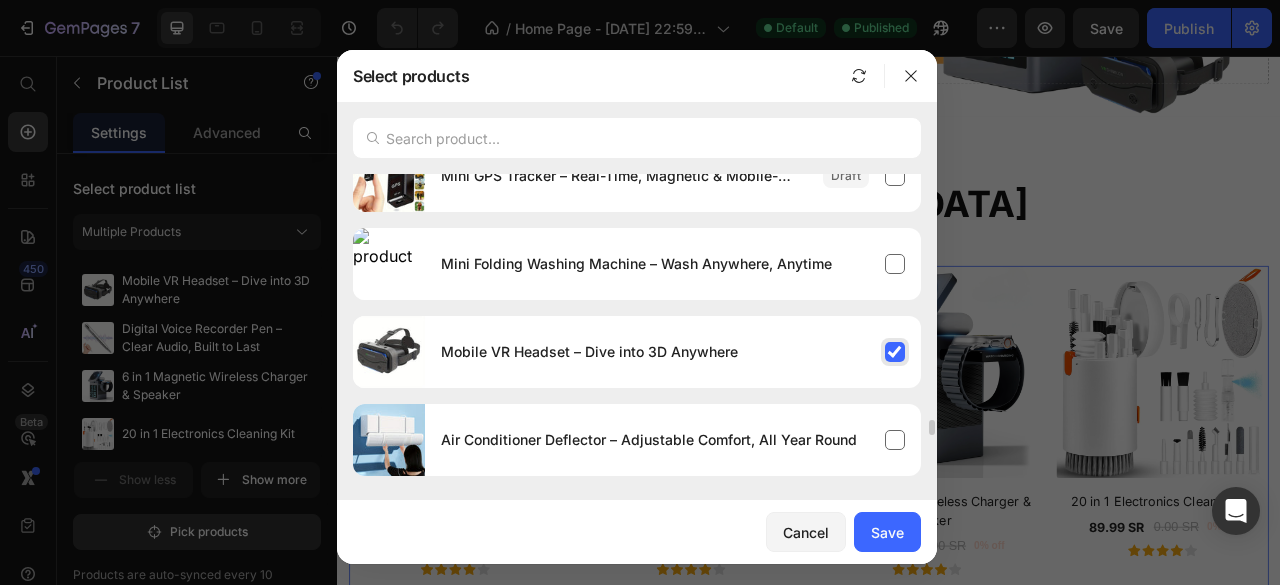 click on "Mobile VR Headset – Dive into 3D Anywhere" at bounding box center (673, 352) 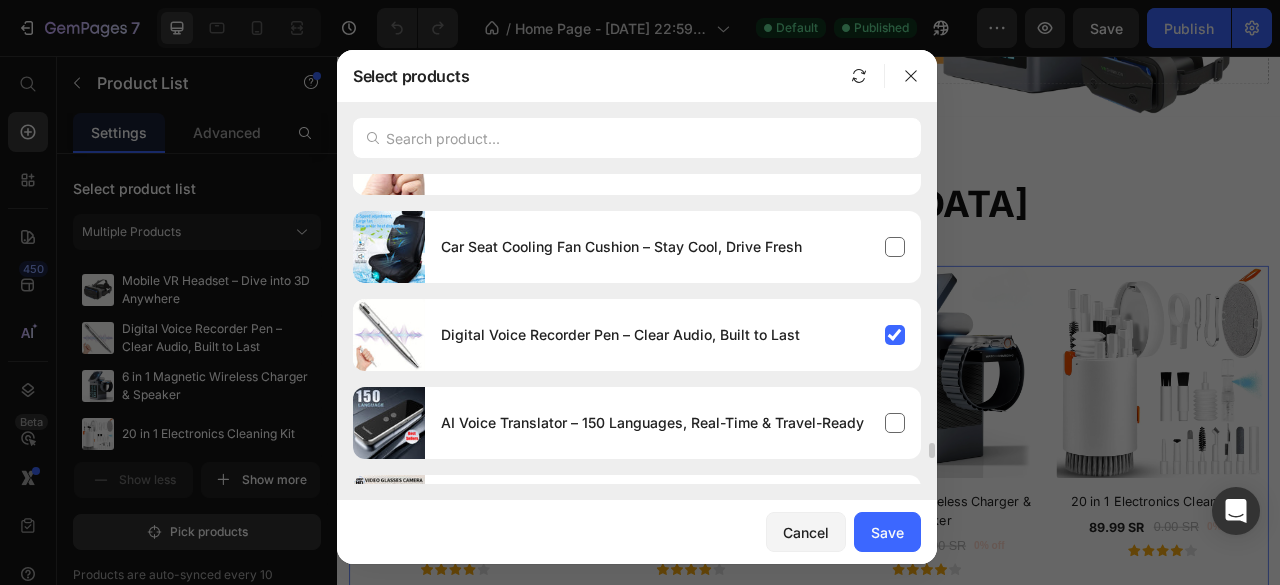 scroll, scrollTop: 5332, scrollLeft: 0, axis: vertical 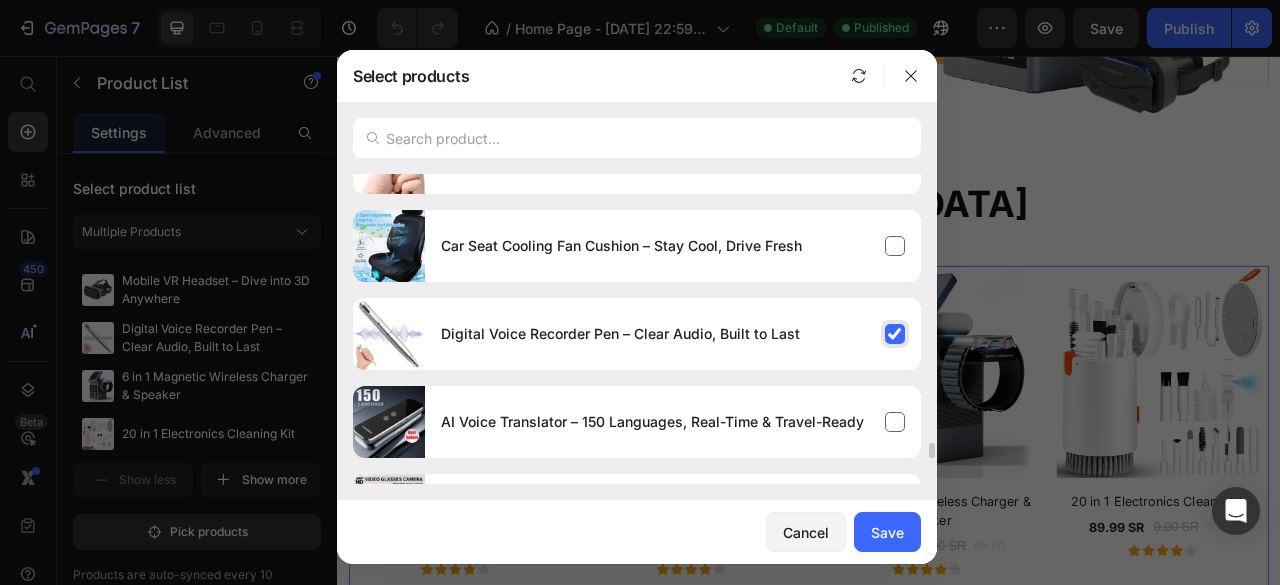 click on "Digital Voice Recorder Pen – Clear Audio, Built to Last" at bounding box center (673, 334) 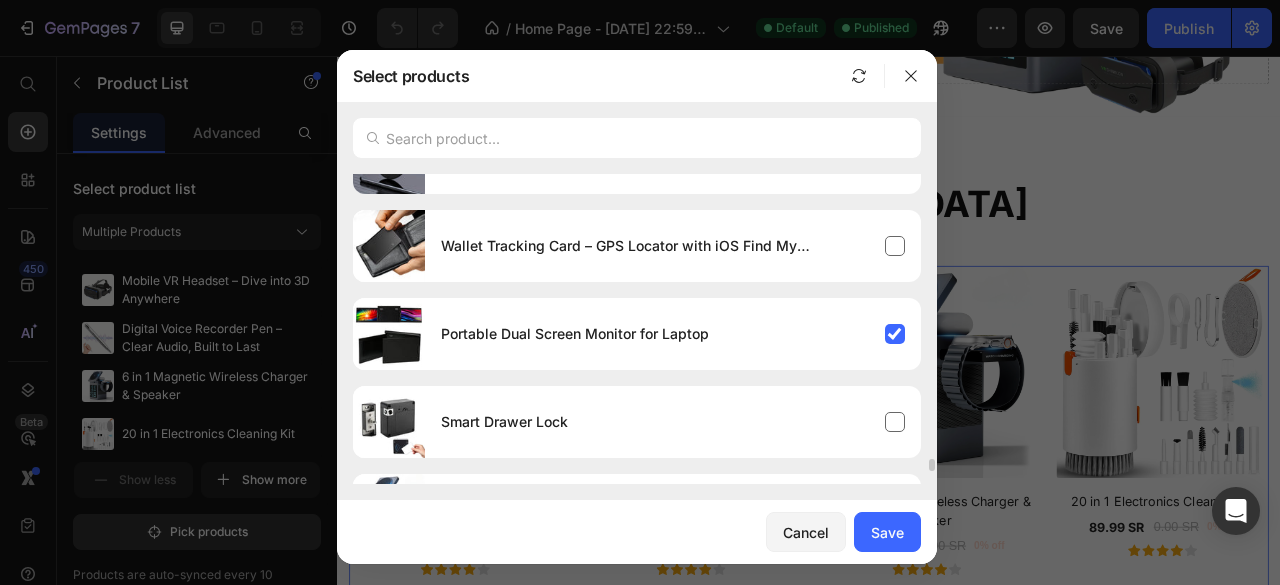 click on "Portable Dual Screen Monitor for Laptop" at bounding box center (673, 334) 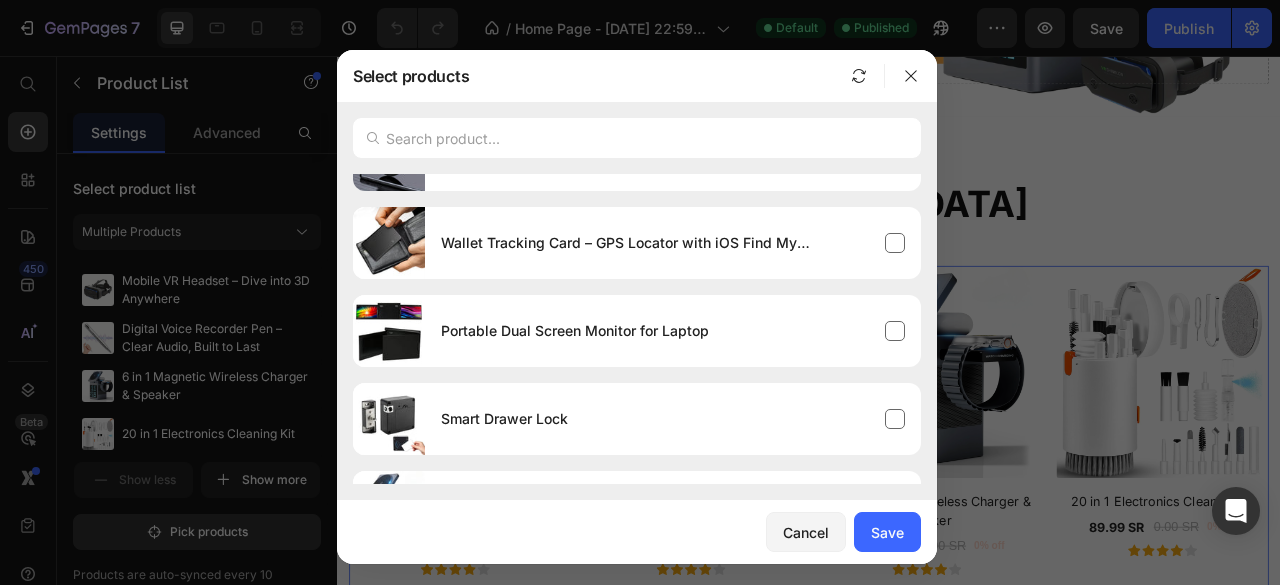 scroll, scrollTop: 7250, scrollLeft: 0, axis: vertical 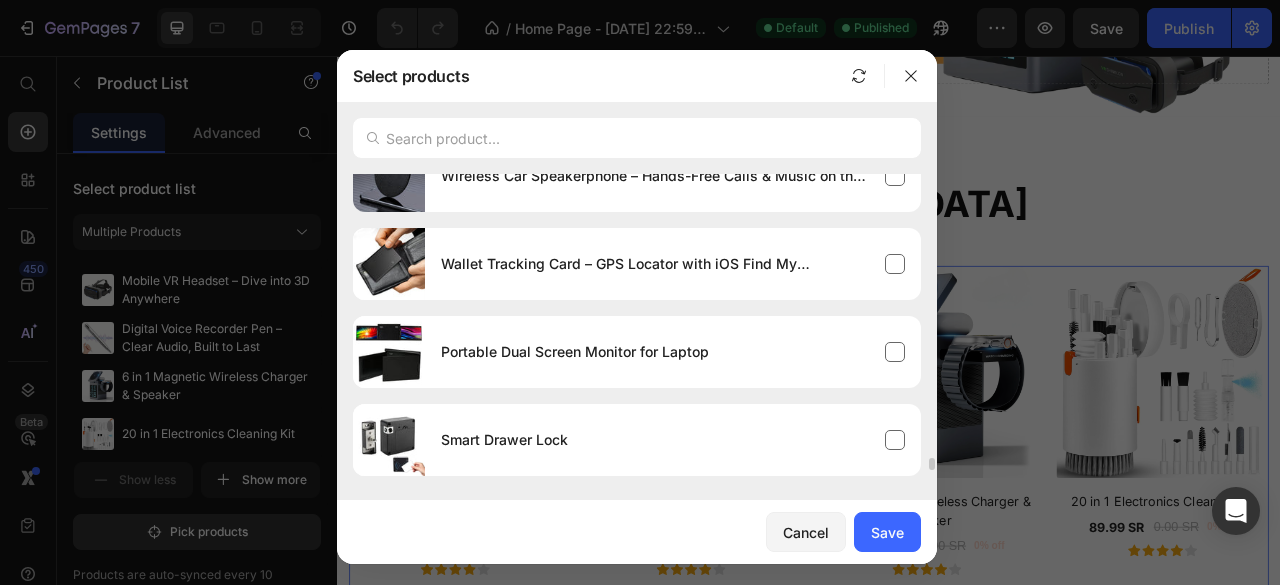 click on "Portable Dual Screen Monitor for Laptop" at bounding box center [673, 352] 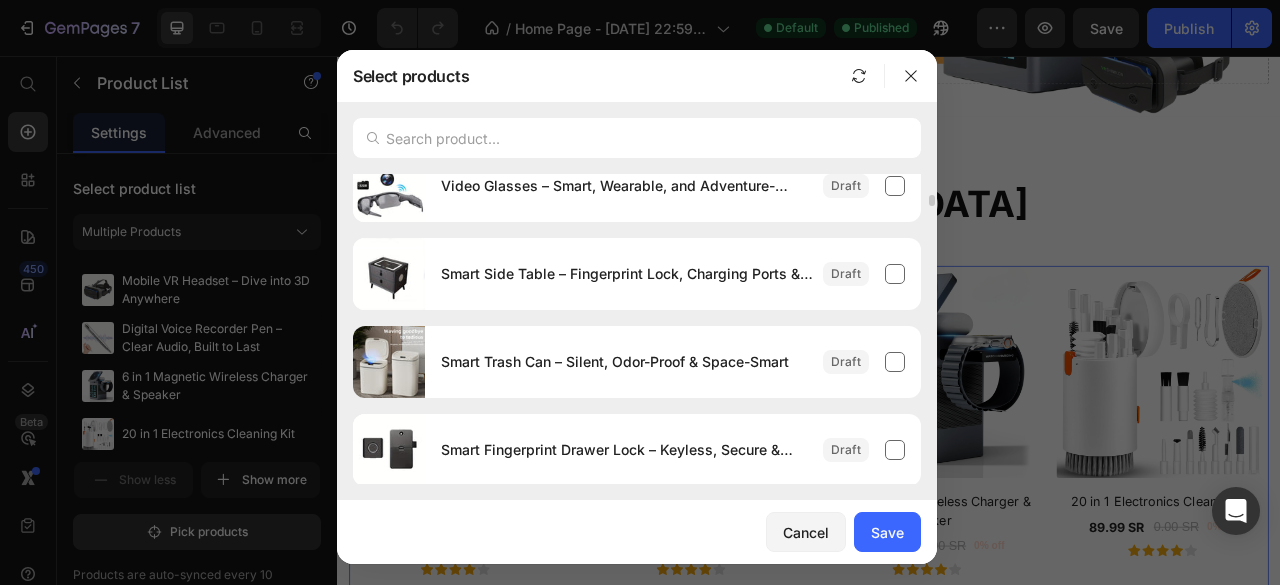 scroll, scrollTop: 0, scrollLeft: 0, axis: both 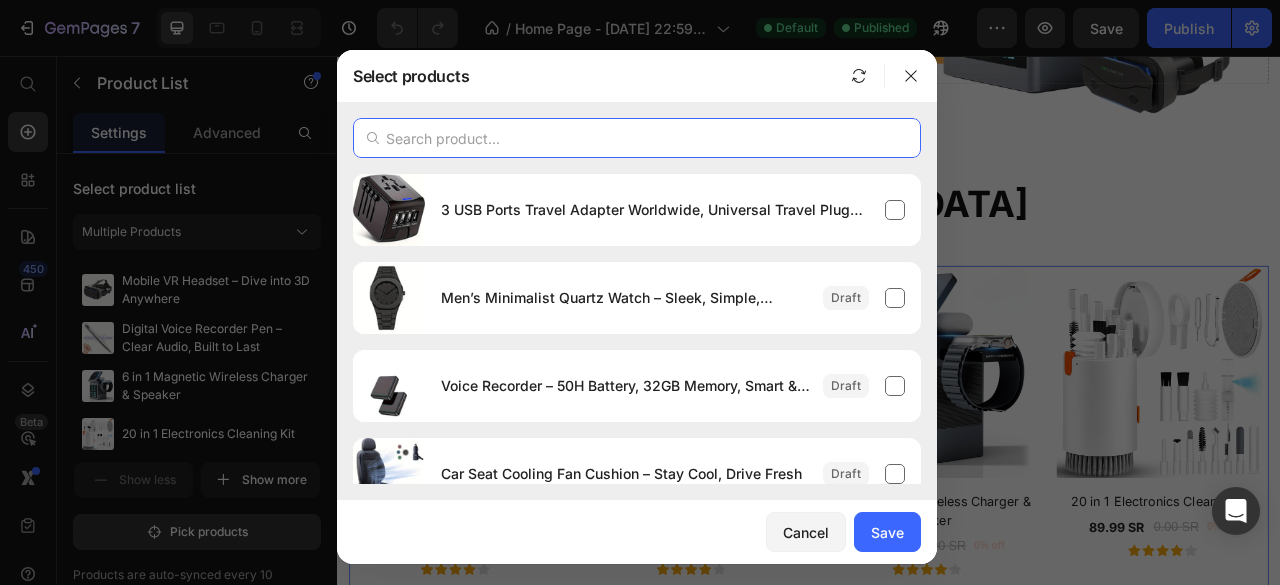 click at bounding box center (637, 138) 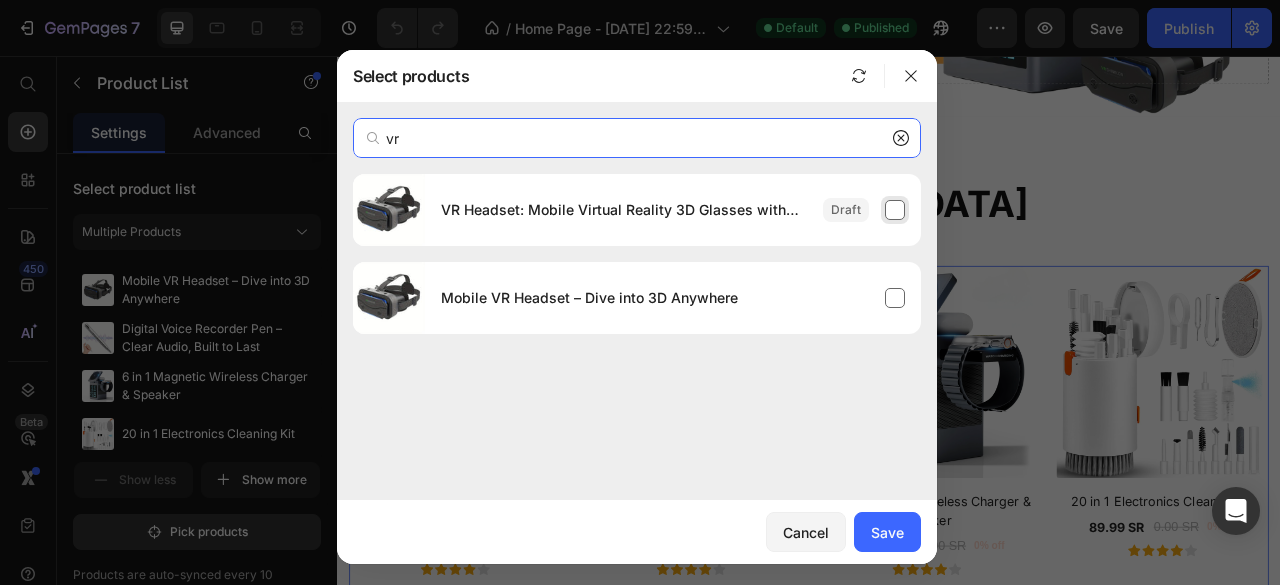 type on "vr" 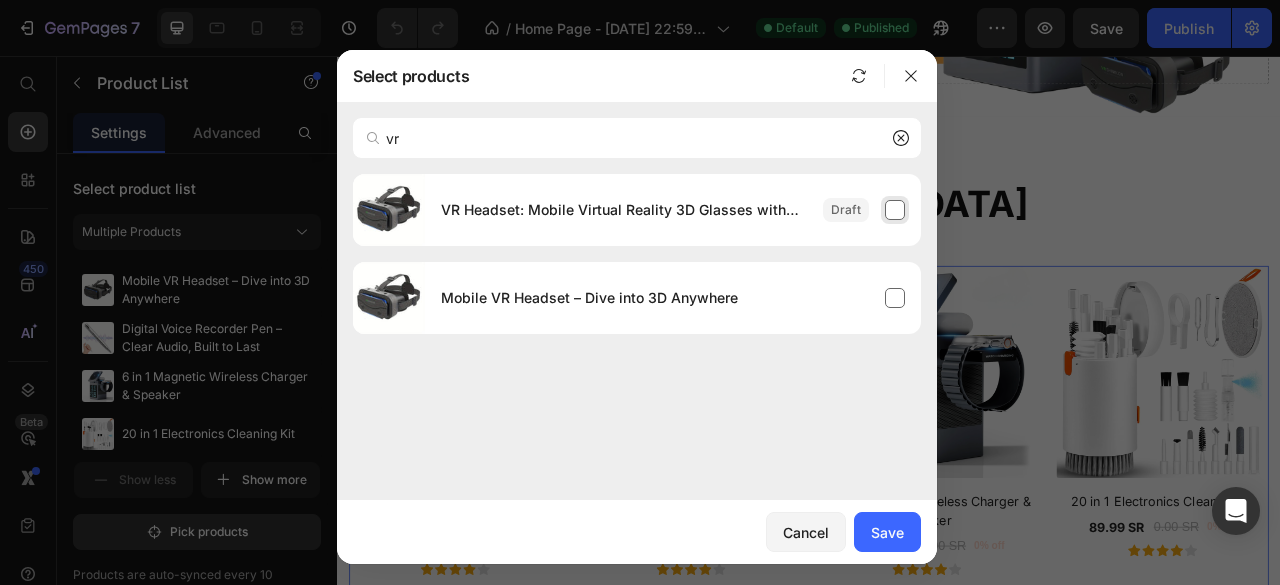 click on "VR Headset: Mobile Virtual Reality 3D Glasses with Phone Lenses for iPhone & Android Smartphones - Premium VR Helmet, Immersive 3D Experience" at bounding box center (673, 210) 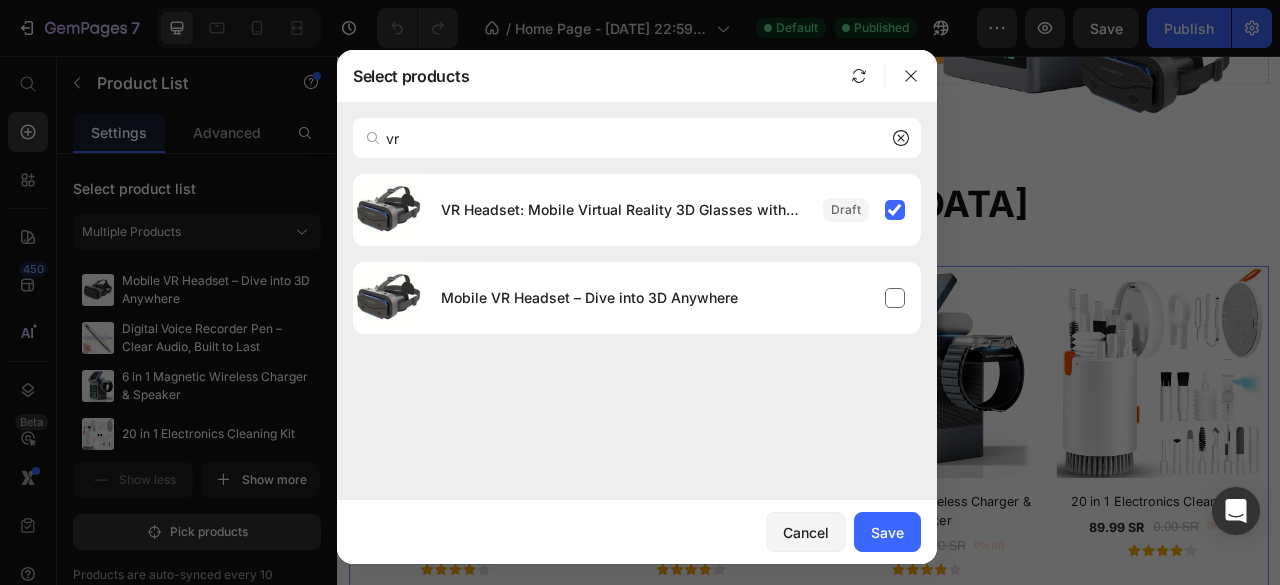 click 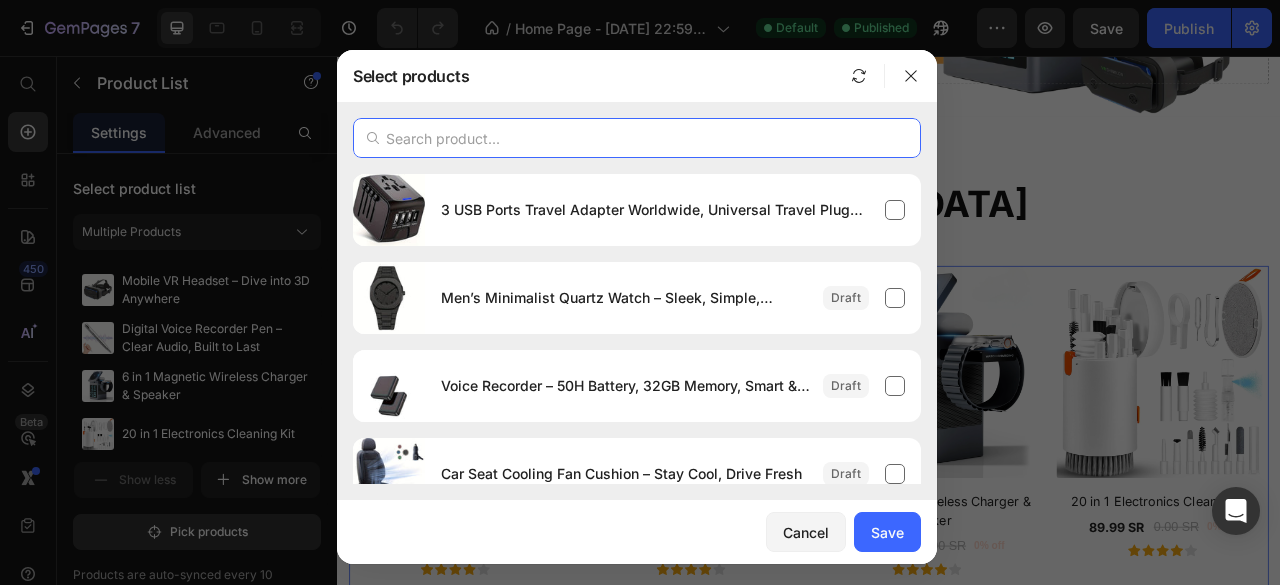 click at bounding box center [637, 138] 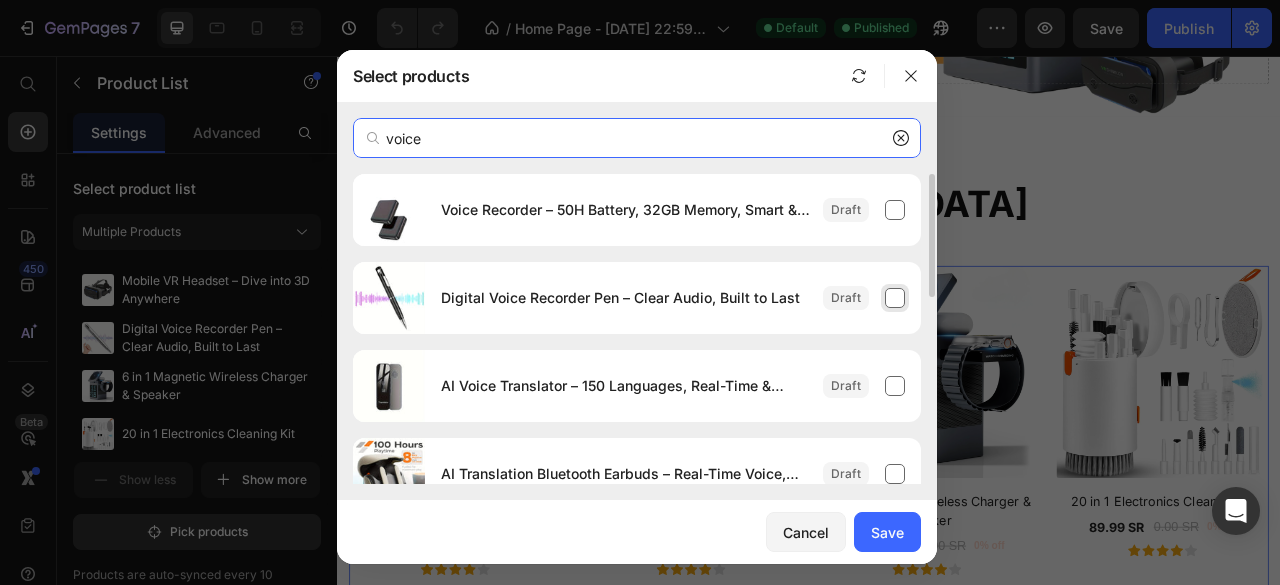 type on "voice" 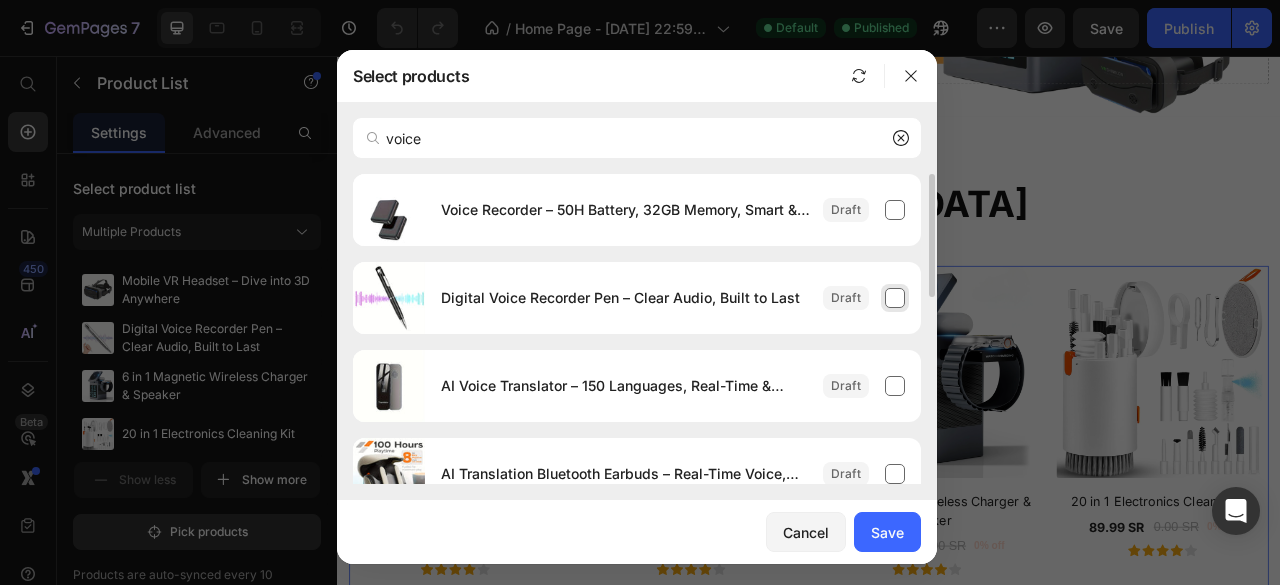 click on "Digital Voice Recorder Pen – Clear Audio, Built to Last" at bounding box center [673, 298] 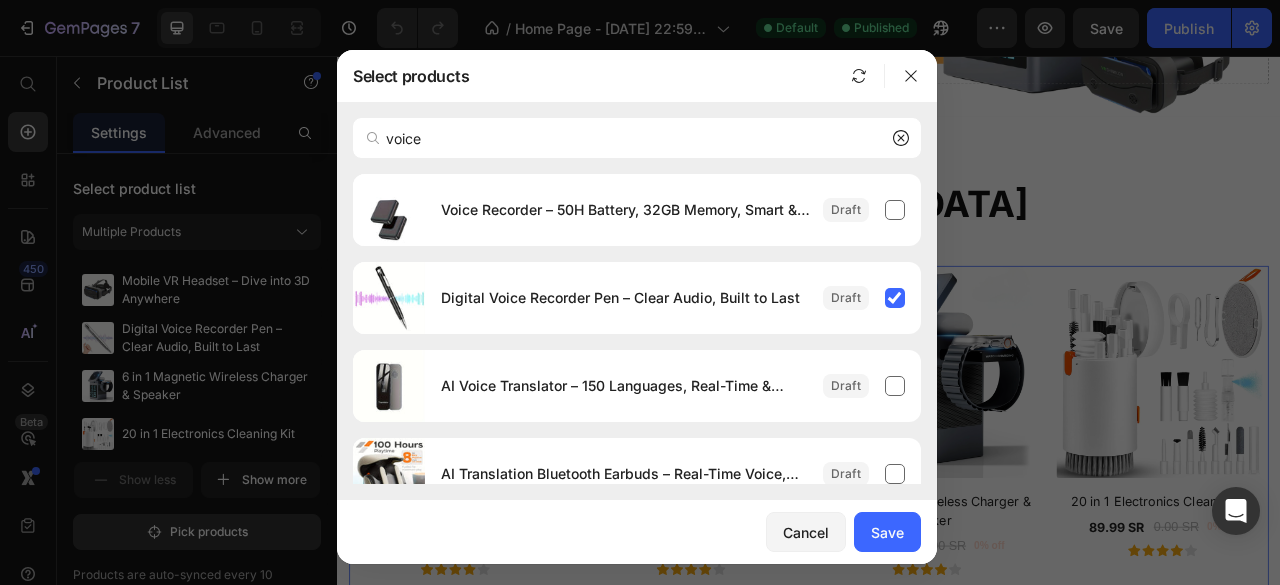 click 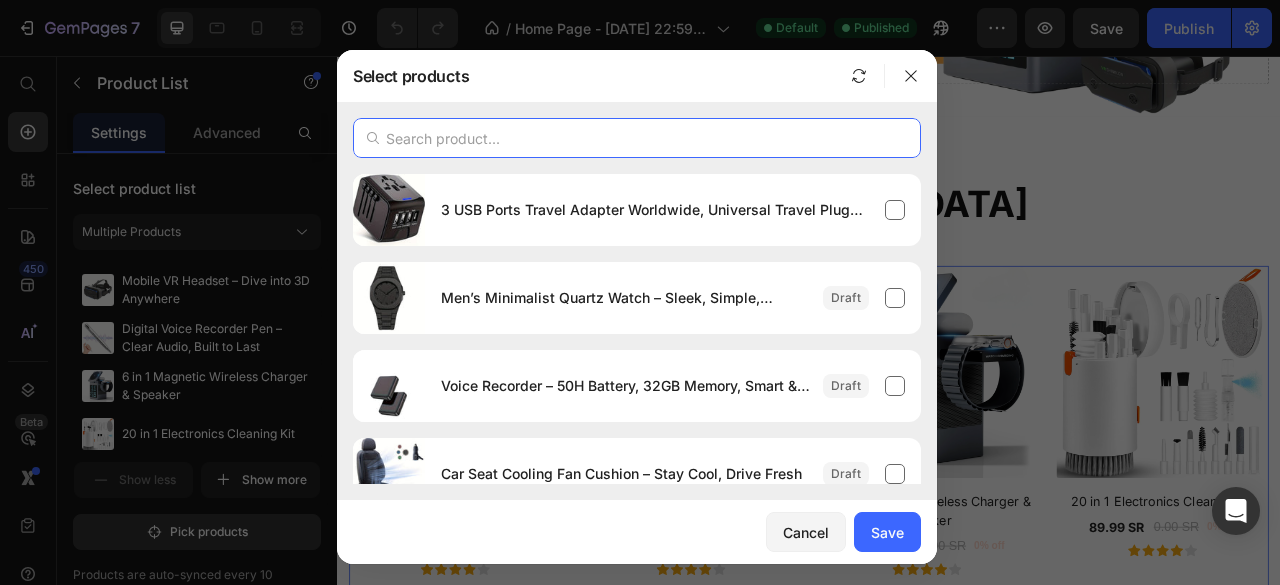 click at bounding box center [637, 138] 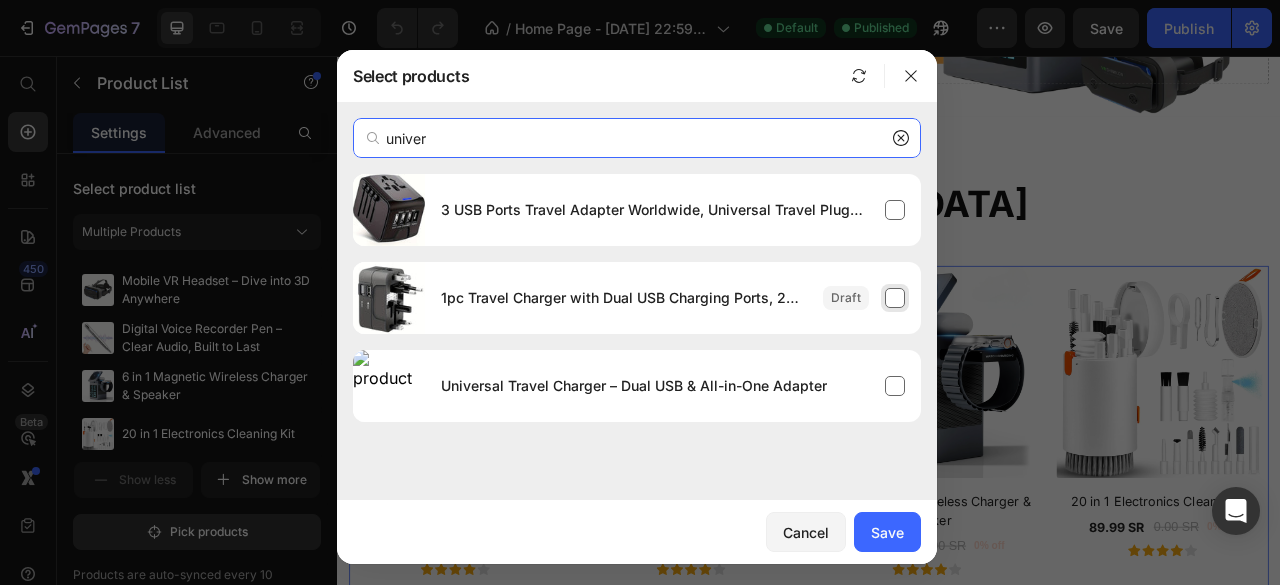 type on "univer" 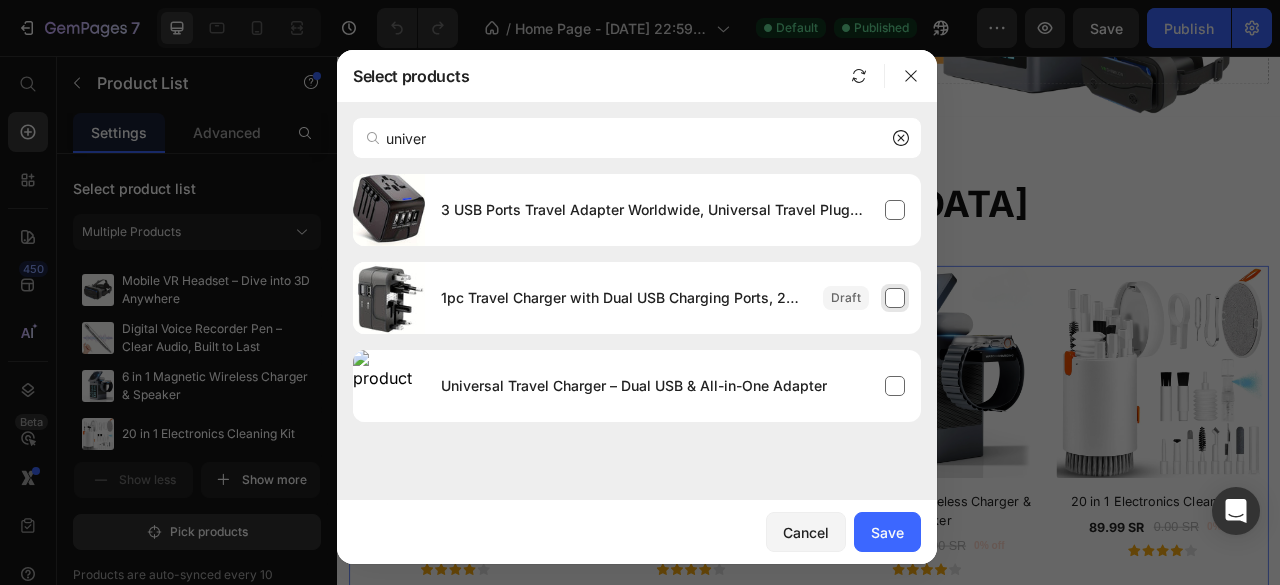 click on "1pc Travel Charger with Dual USB Charging Ports, 2 USB Charger, World All In One Universal Travel Charger, Wall Charger AC Power Plug Adapter, [GEOGRAPHIC_DATA] EU UK AUS Converter Adapter, USB Charger, Travel Adapter" at bounding box center (673, 298) 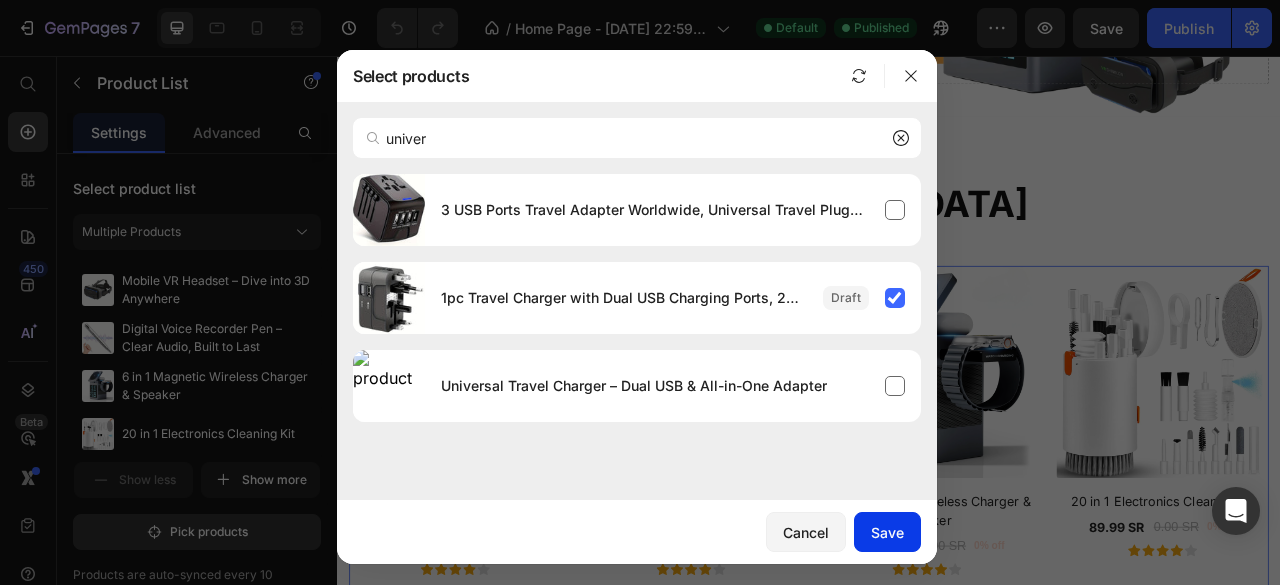 click on "Save" at bounding box center [887, 532] 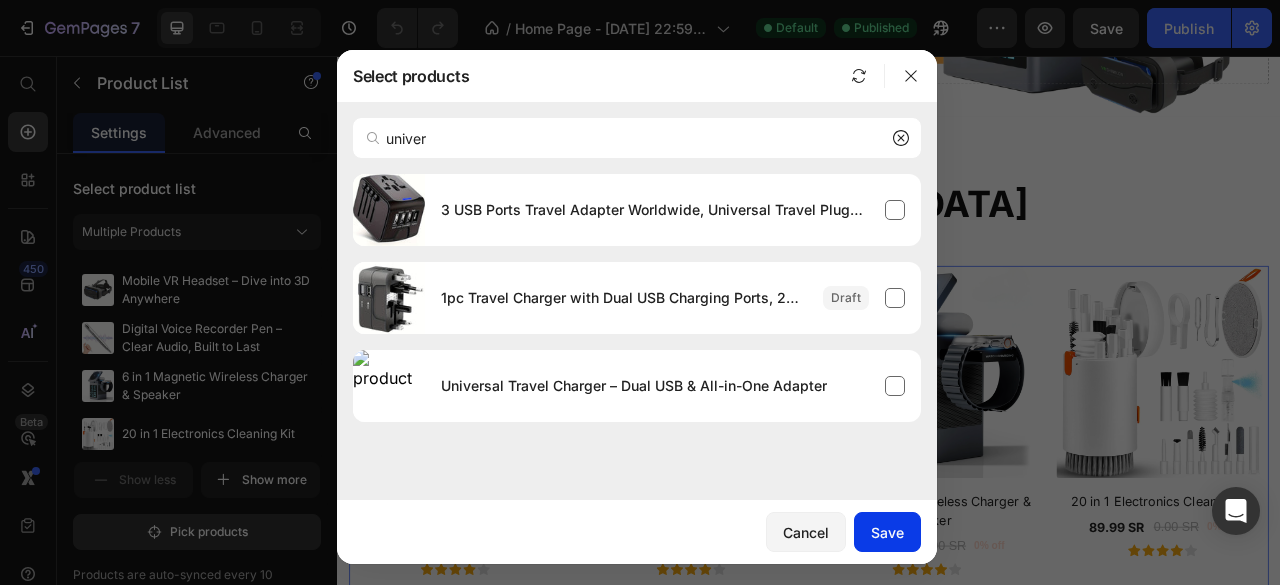 type 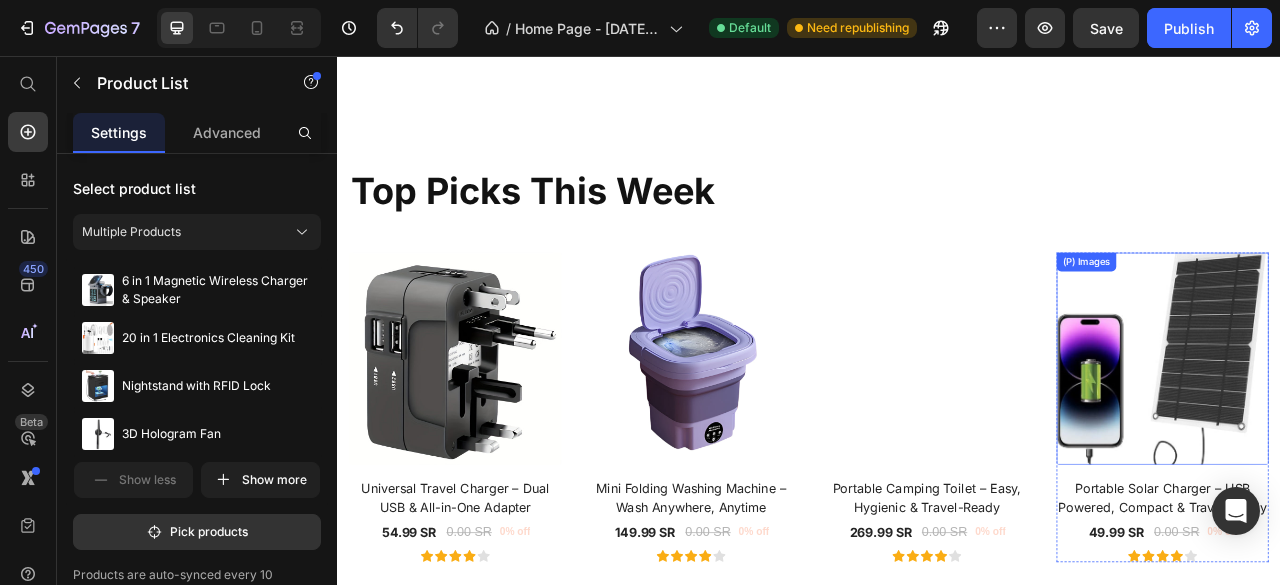 scroll, scrollTop: 1805, scrollLeft: 0, axis: vertical 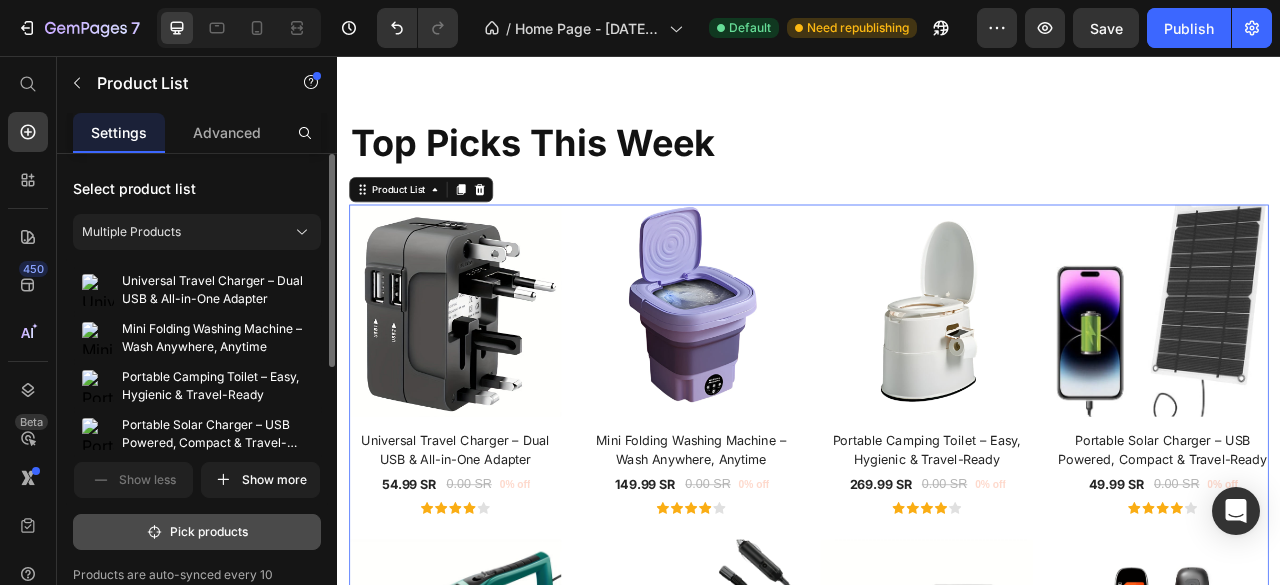click on "Pick products" at bounding box center (197, 532) 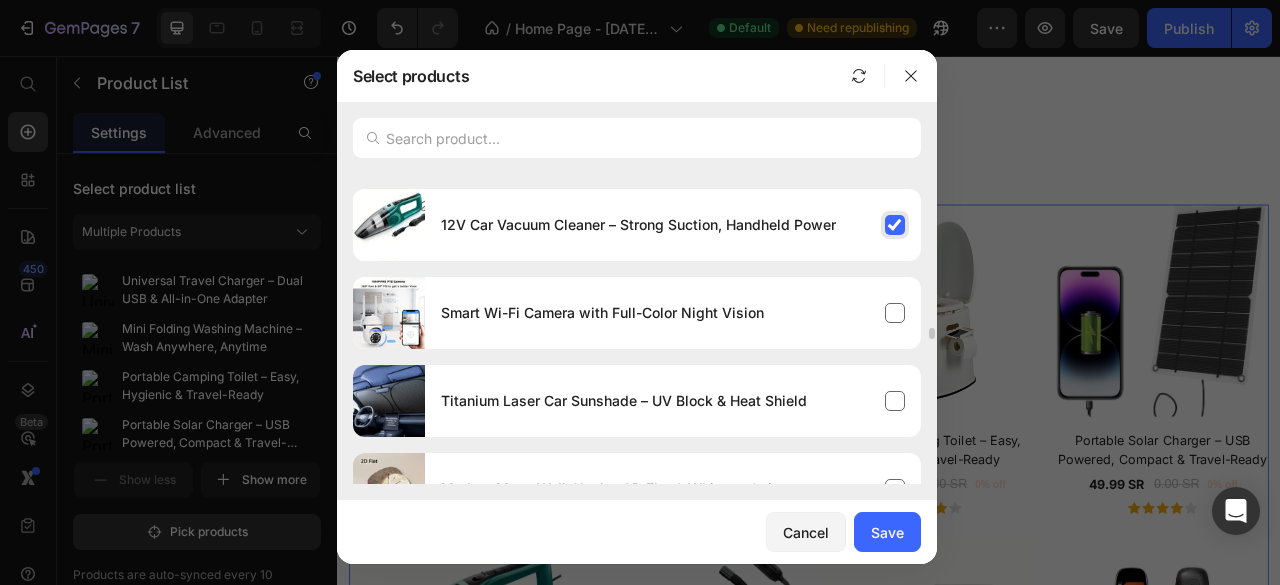 scroll, scrollTop: 3901, scrollLeft: 0, axis: vertical 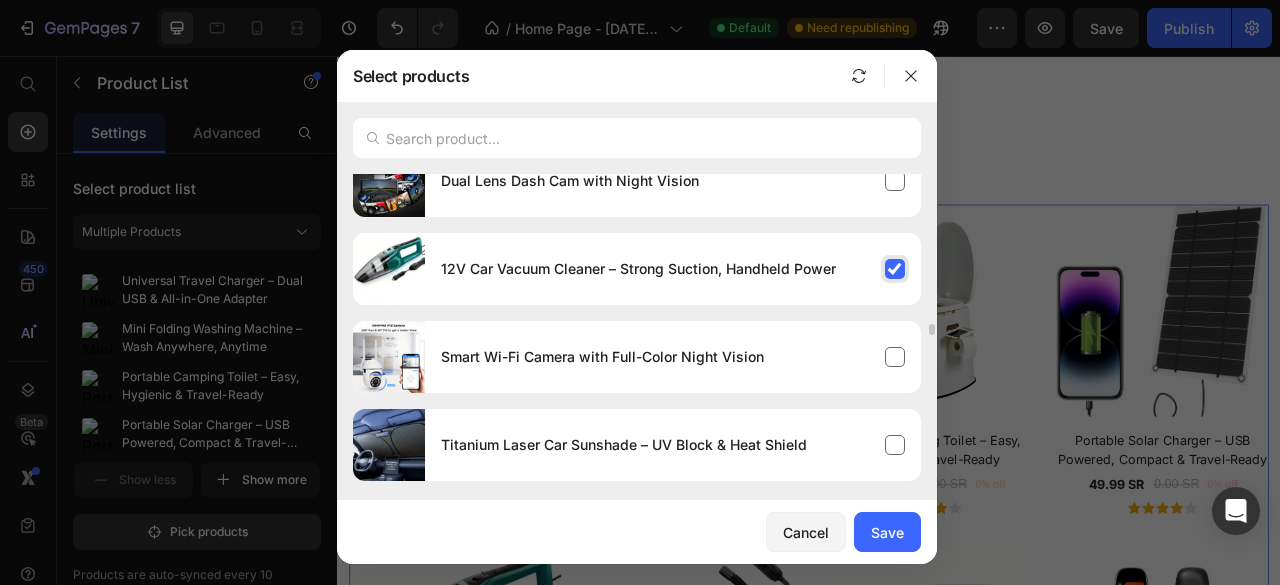 click on "12V Car Vacuum Cleaner – Strong Suction, Handheld Power" at bounding box center (673, 269) 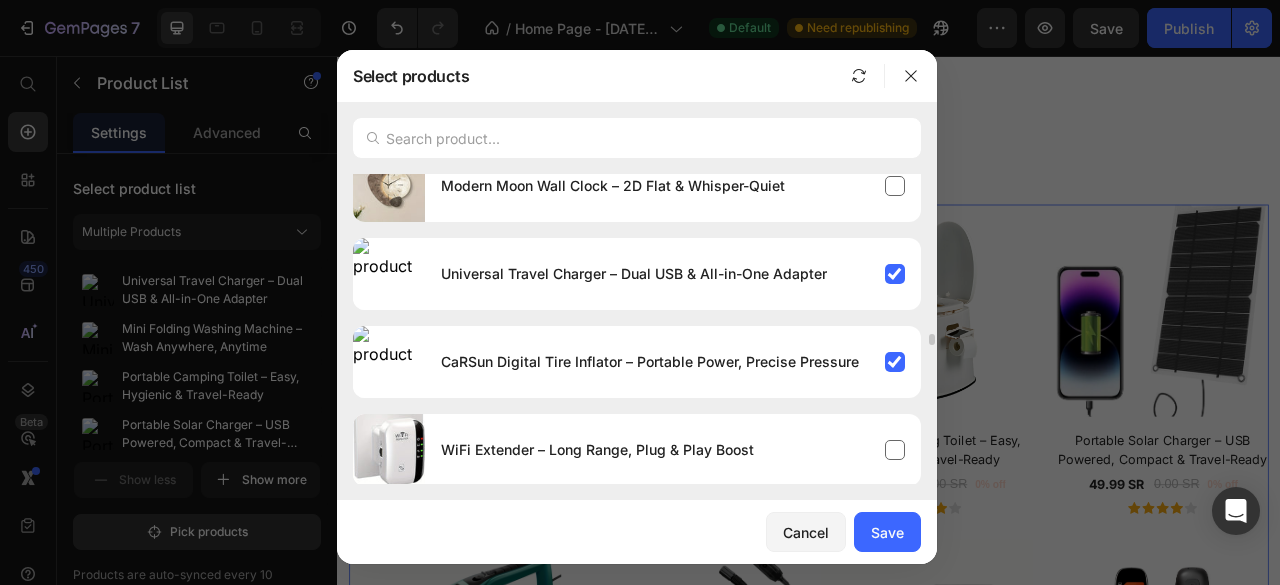 scroll, scrollTop: 4254, scrollLeft: 0, axis: vertical 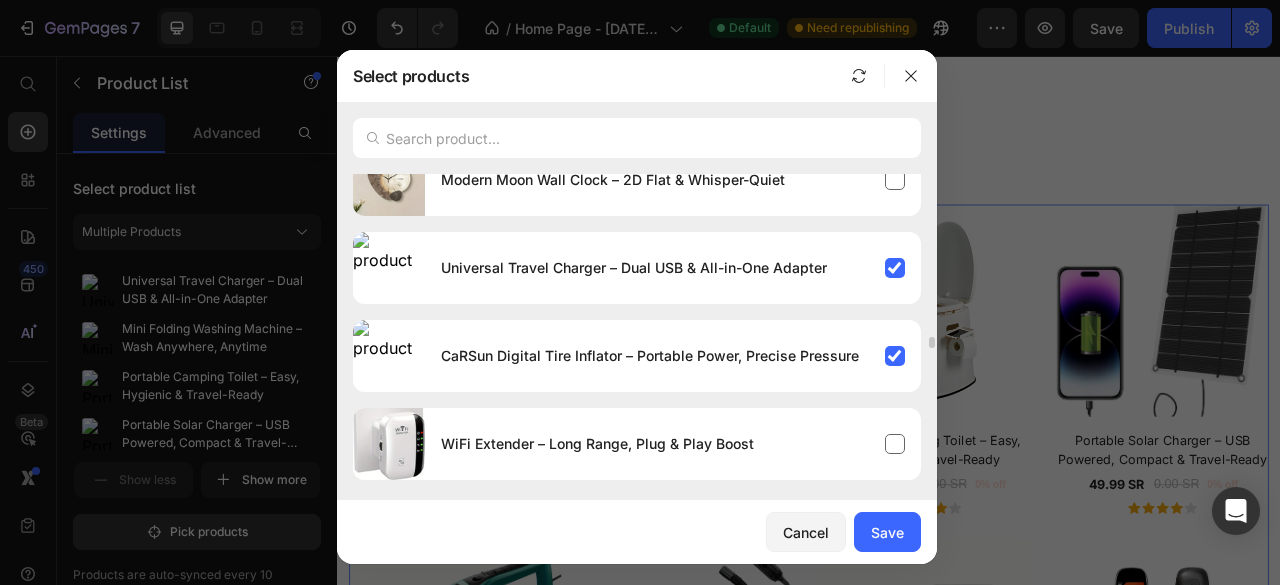 click on "Universal Travel Charger – Dual USB & All-in-One Adapter" at bounding box center (673, 268) 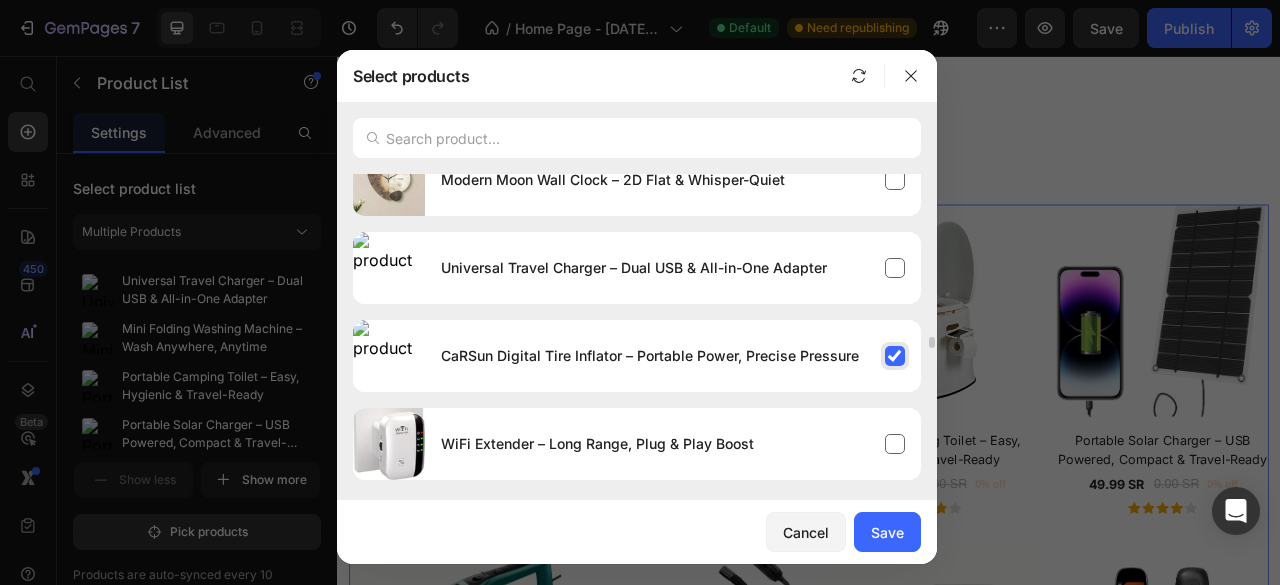 click on "CaRSun Digital Tire Inflator – Portable Power, Precise Pressure" at bounding box center [673, 356] 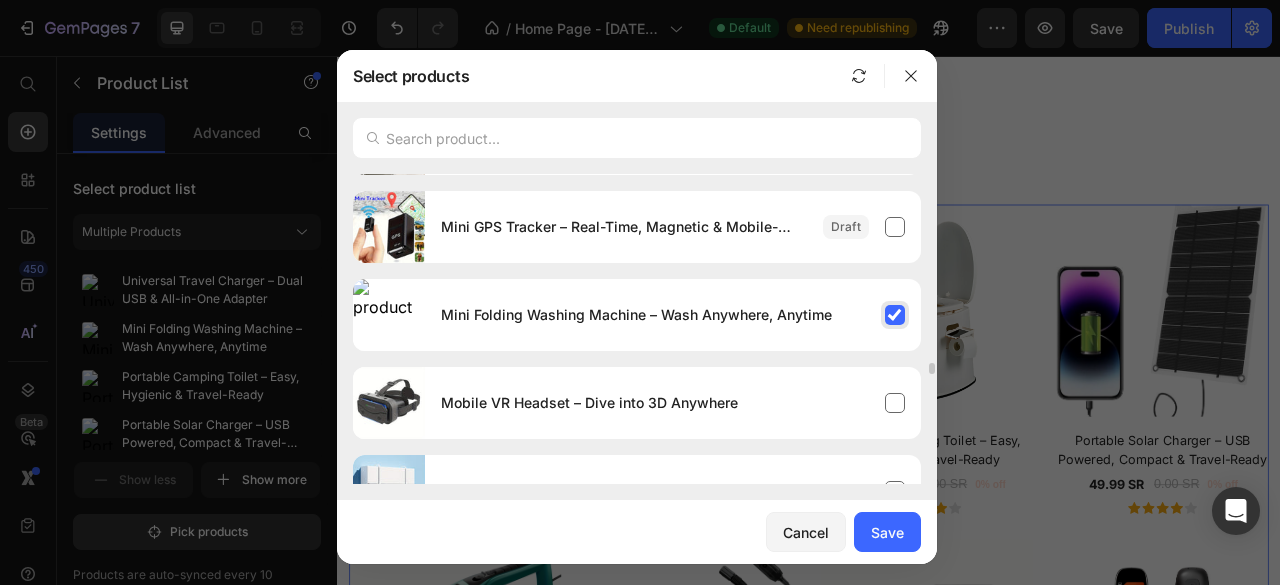 scroll, scrollTop: 4827, scrollLeft: 0, axis: vertical 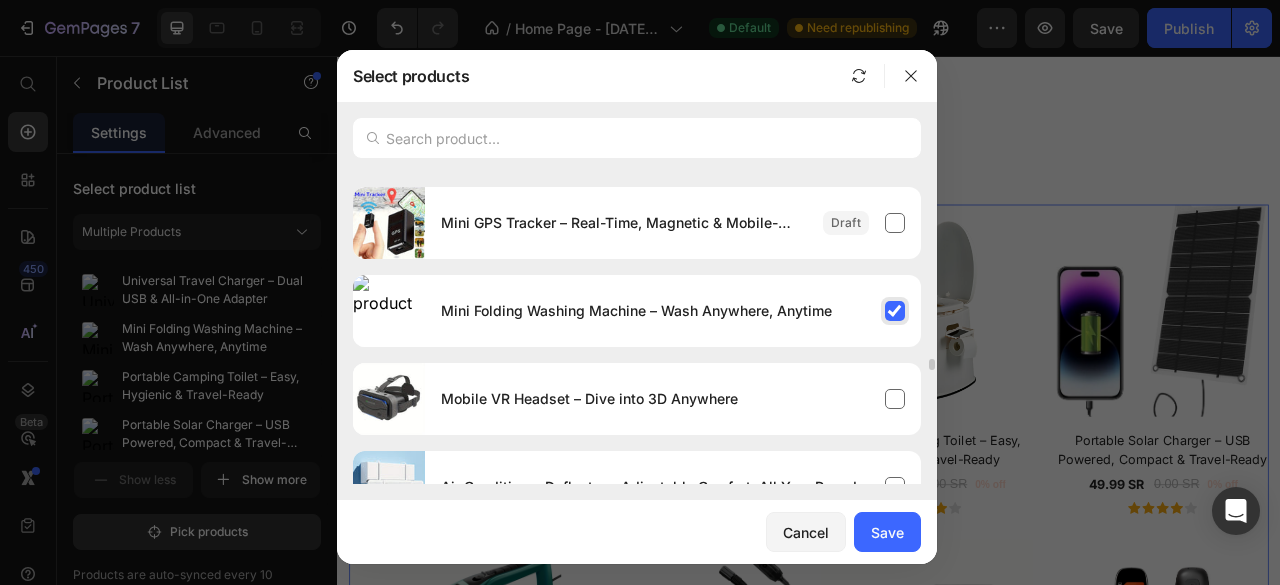 click on "Mini Folding Washing Machine – Wash Anywhere, Anytime" at bounding box center (673, 311) 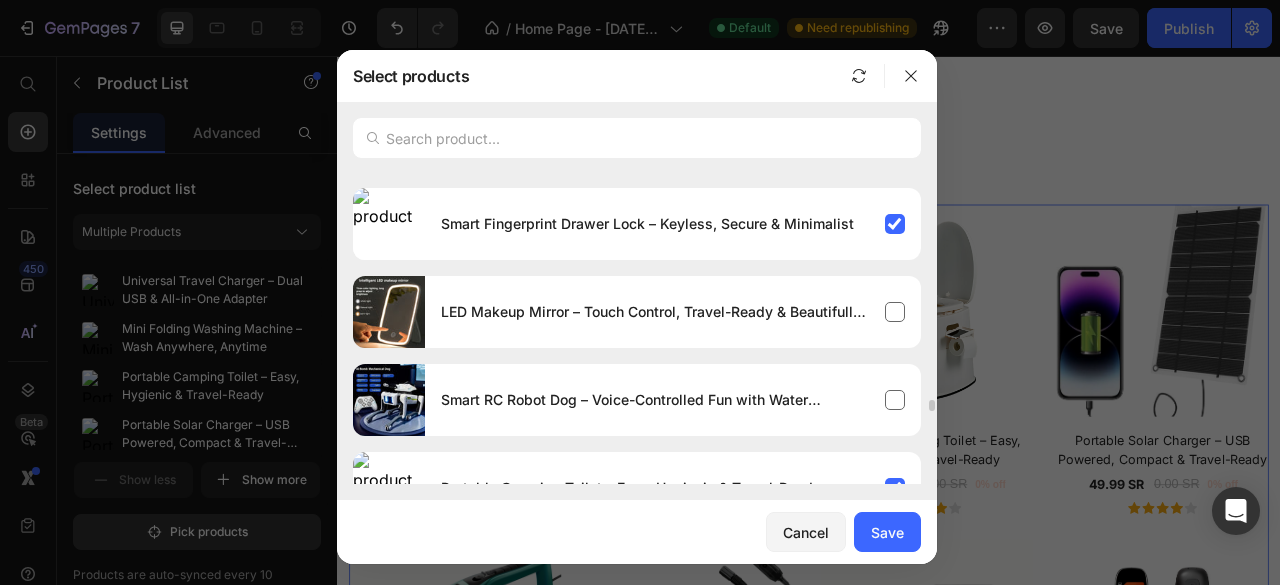 scroll, scrollTop: 5883, scrollLeft: 0, axis: vertical 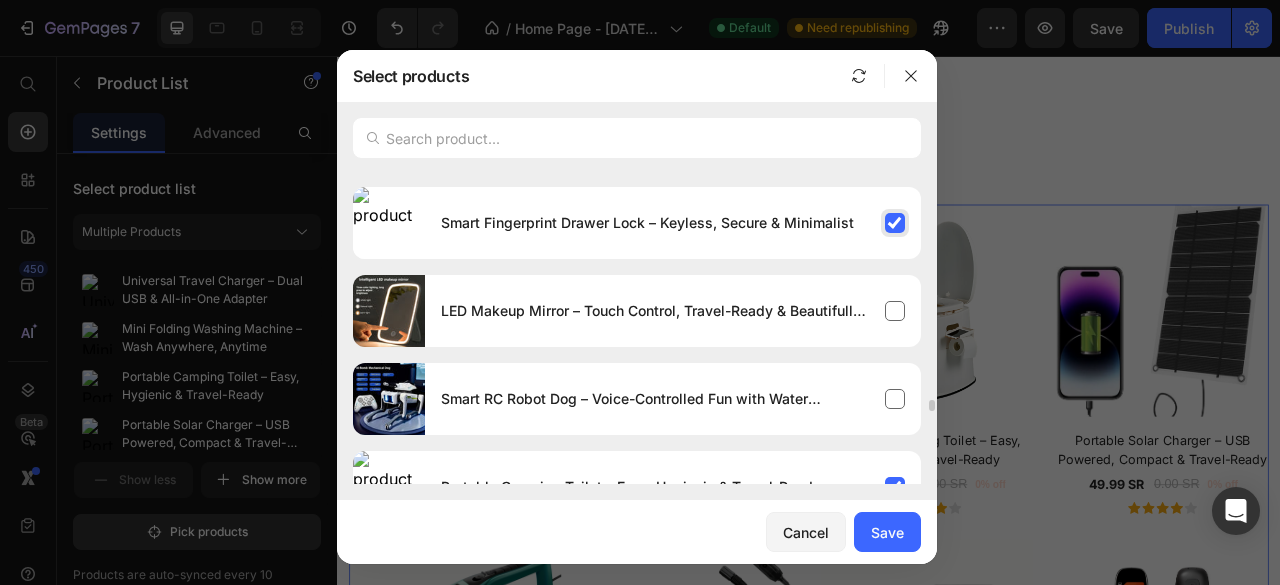 click on "Smart Fingerprint Drawer Lock – Keyless, Secure & Minimalist" at bounding box center [673, 223] 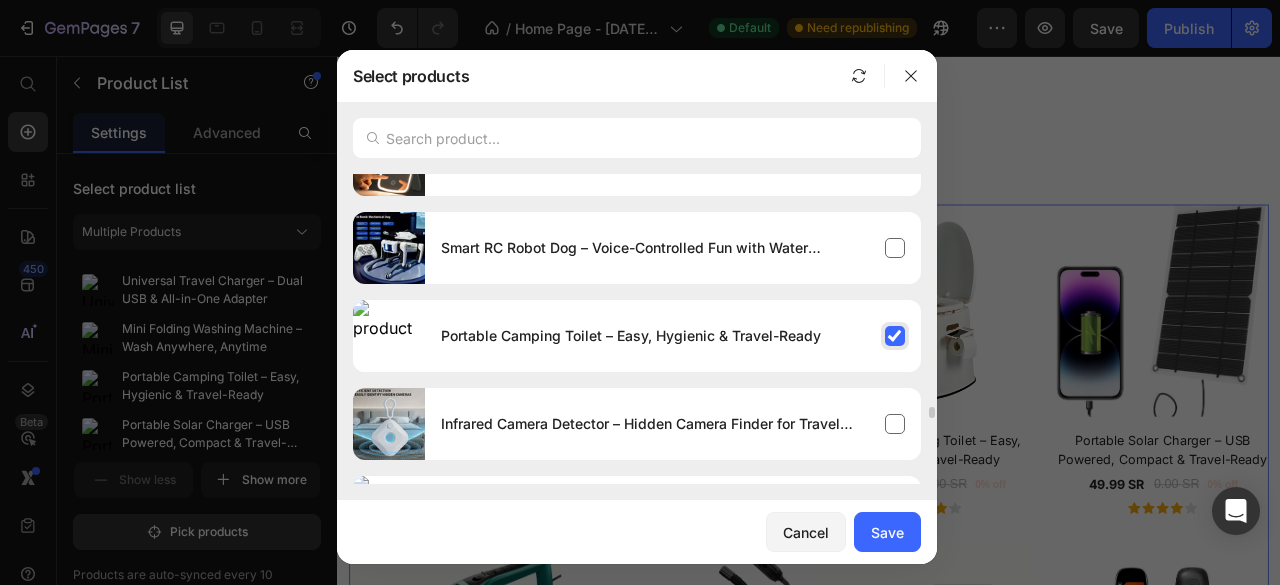 scroll, scrollTop: 6035, scrollLeft: 0, axis: vertical 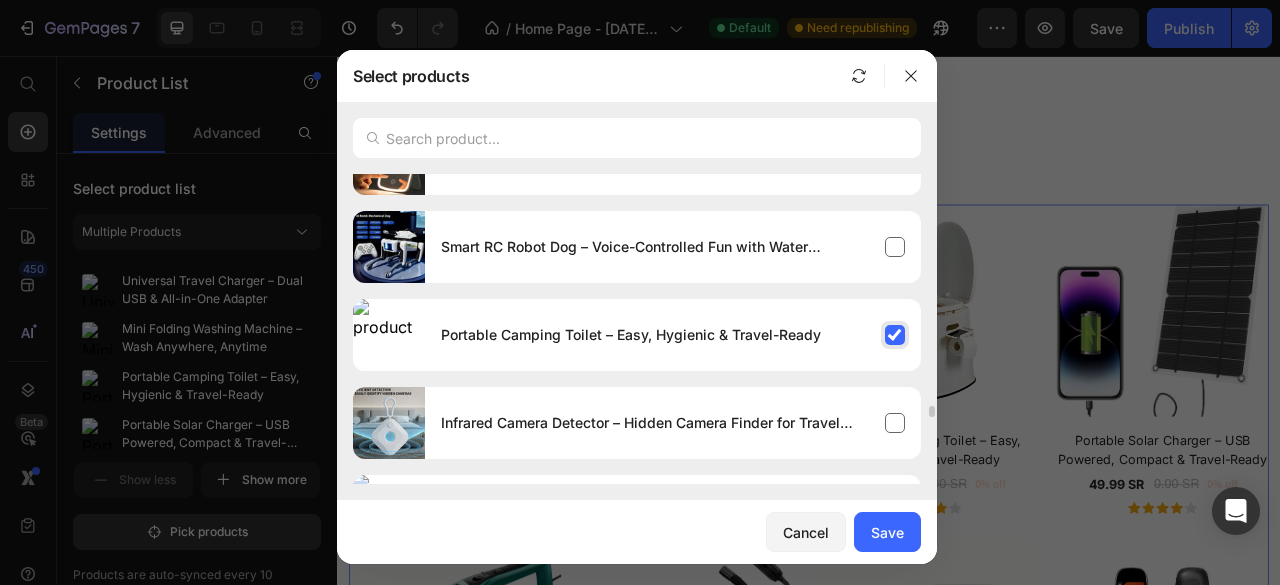 click on "Portable Camping Toilet – Easy, Hygienic & Travel-Ready" at bounding box center (673, 335) 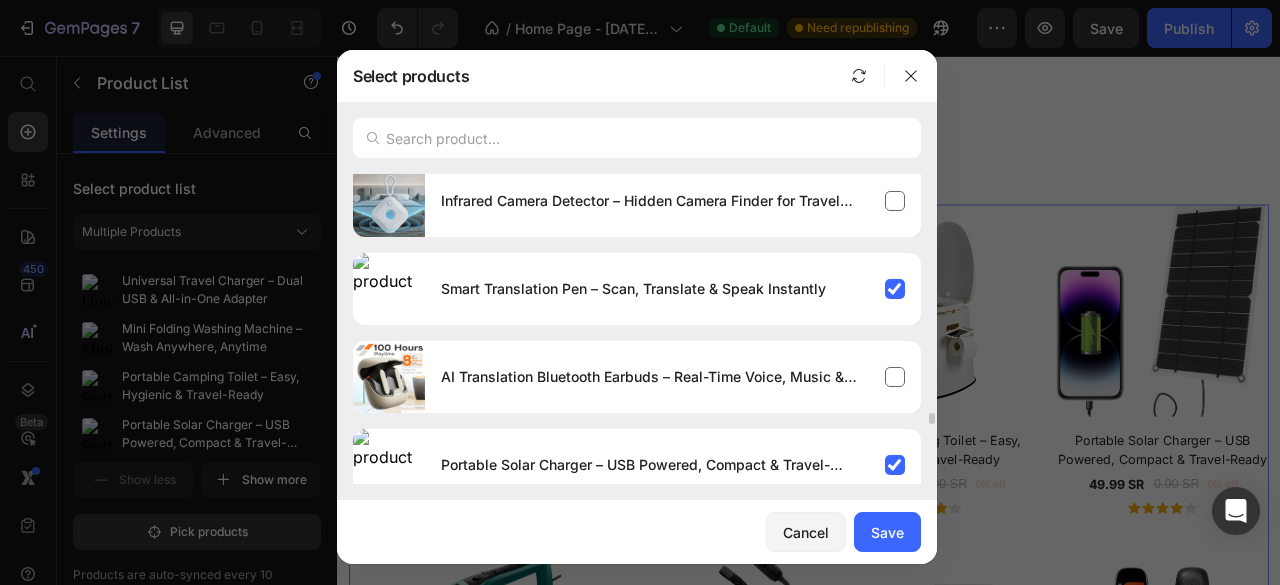 scroll, scrollTop: 6256, scrollLeft: 0, axis: vertical 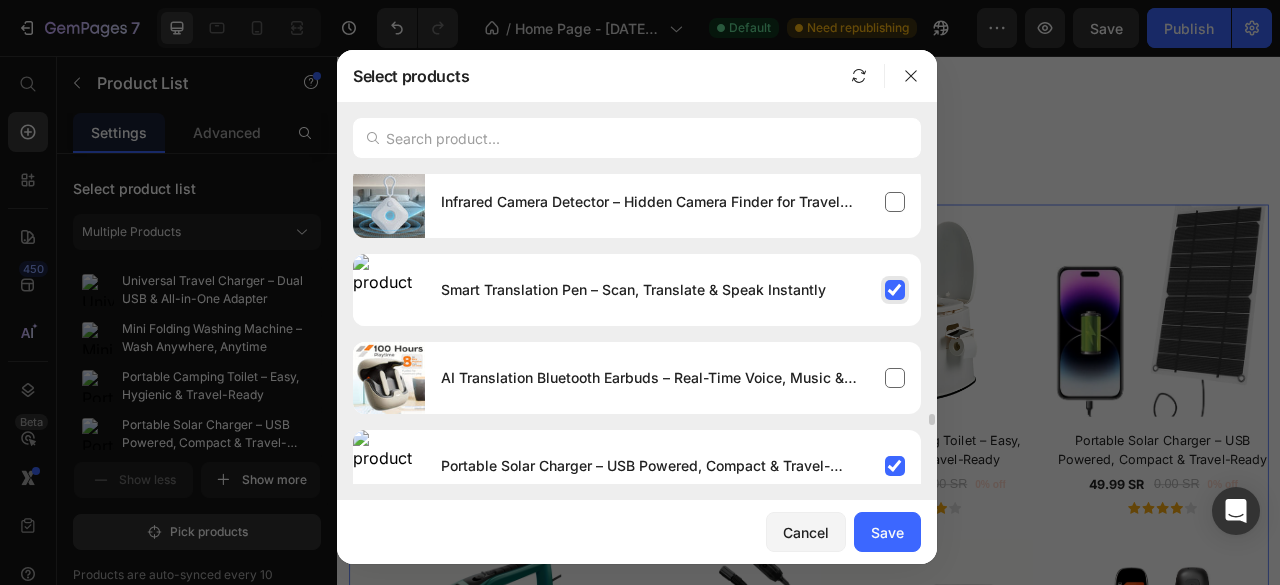 click on "Smart Translation Pen – Scan, Translate & Speak Instantly" at bounding box center [673, 290] 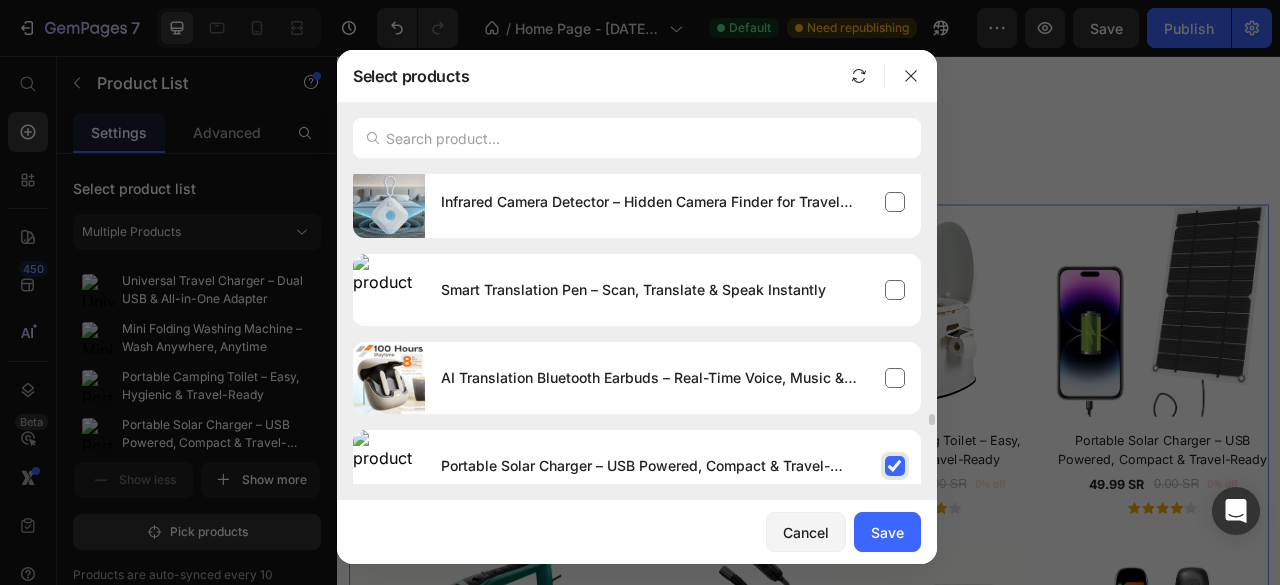 click on "Portable Solar Charger – USB Powered, Compact & Travel-Ready" at bounding box center [673, 466] 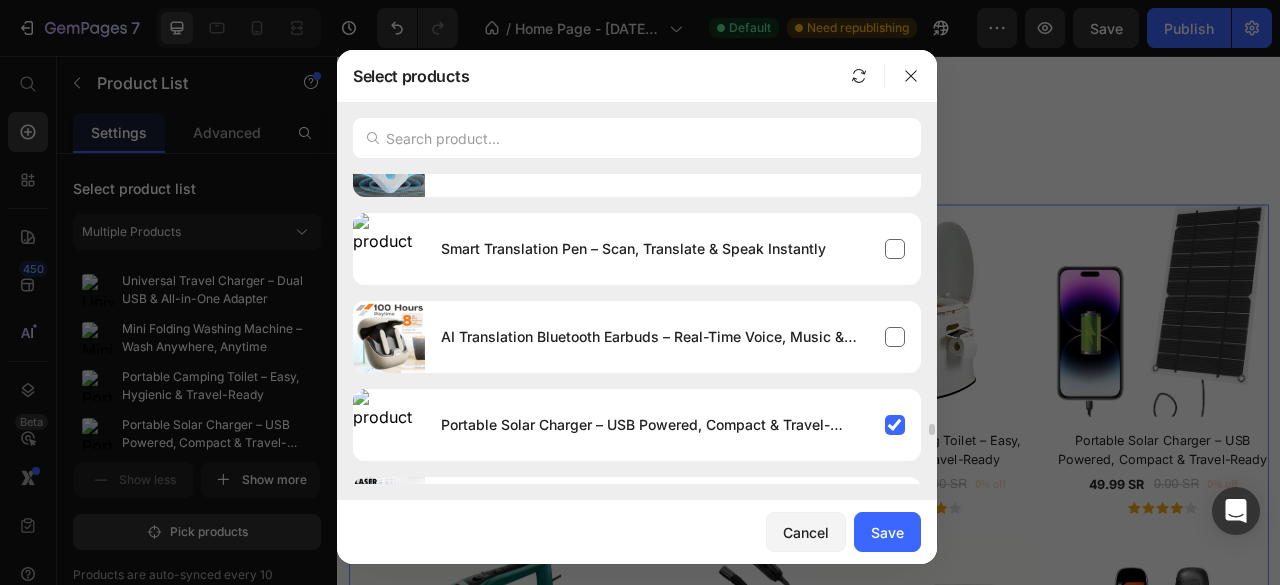 scroll, scrollTop: 6292, scrollLeft: 0, axis: vertical 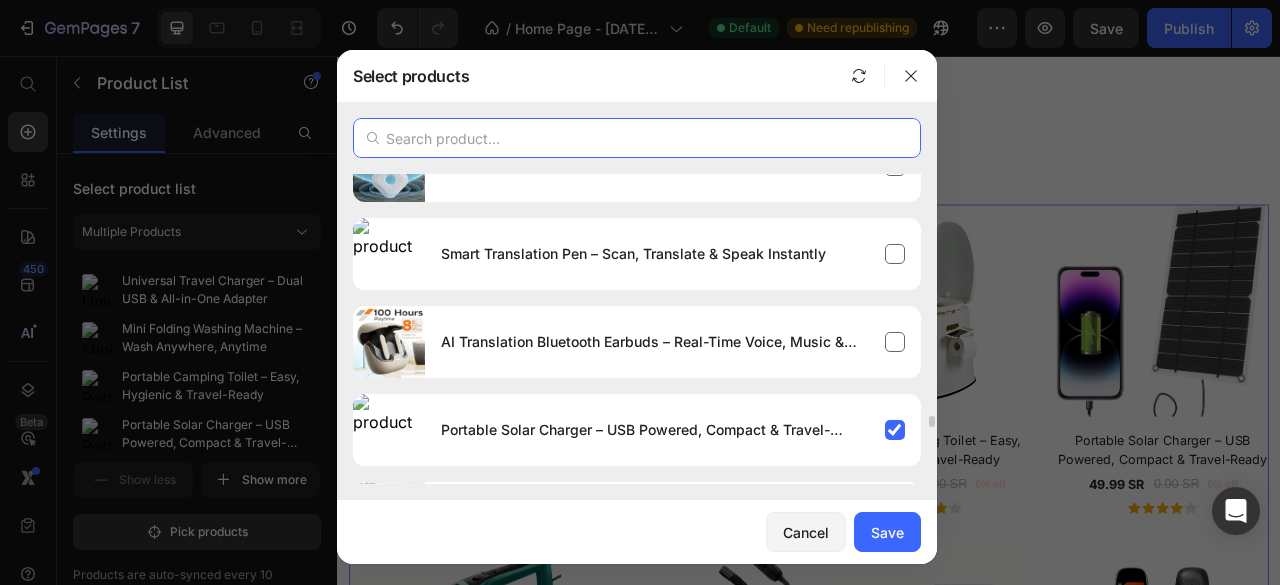 click at bounding box center [637, 138] 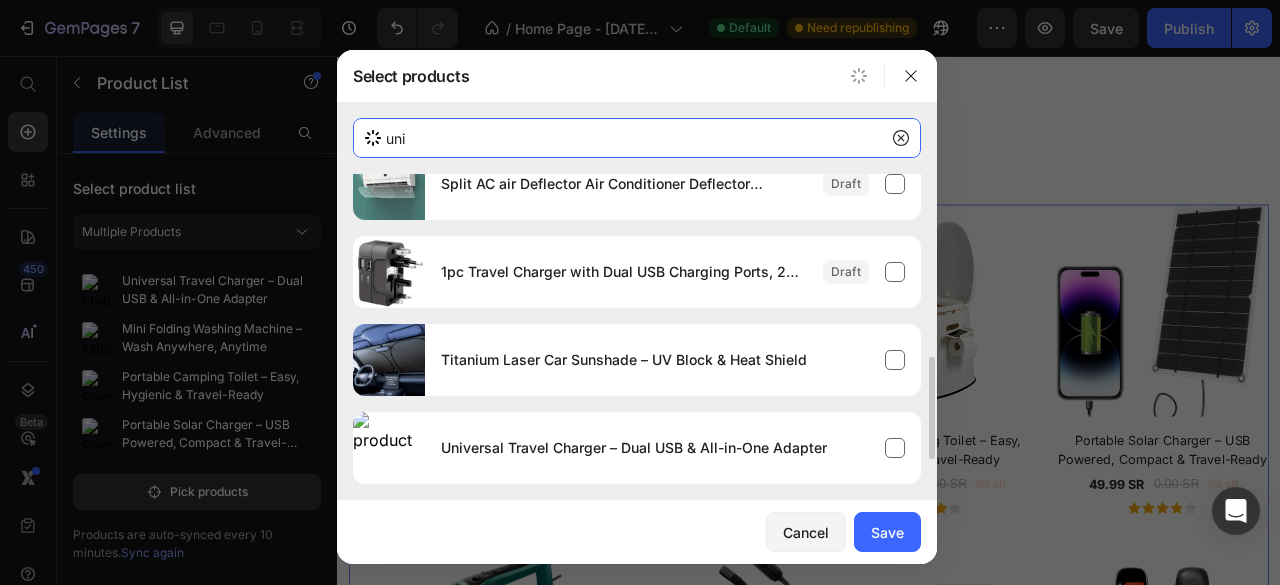 scroll, scrollTop: 0, scrollLeft: 0, axis: both 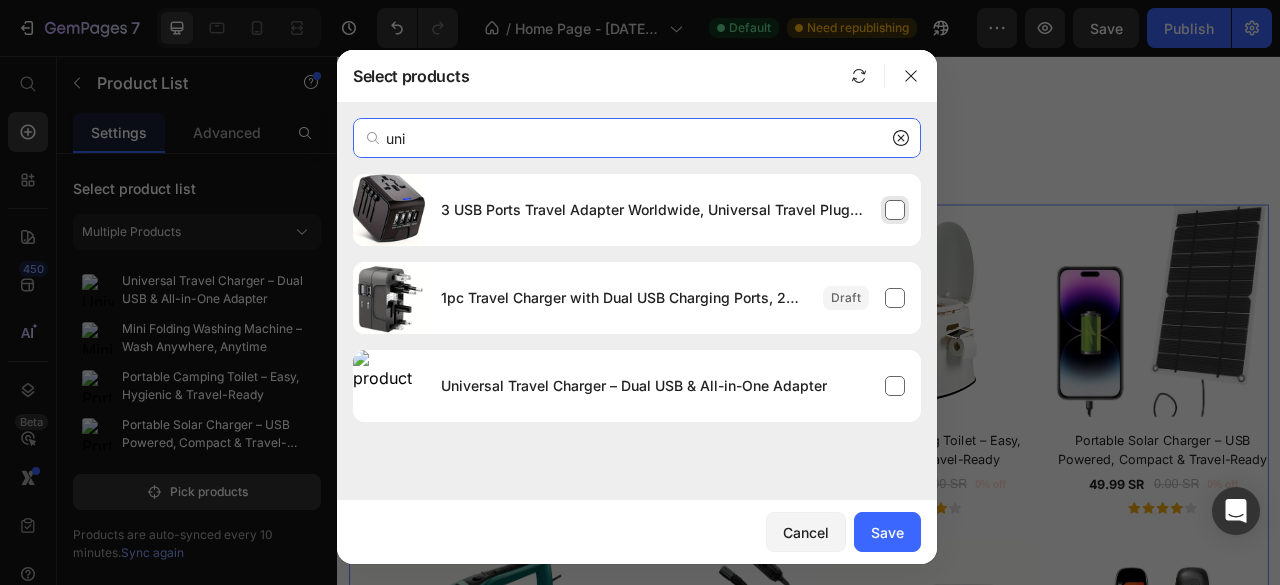 type on "uni" 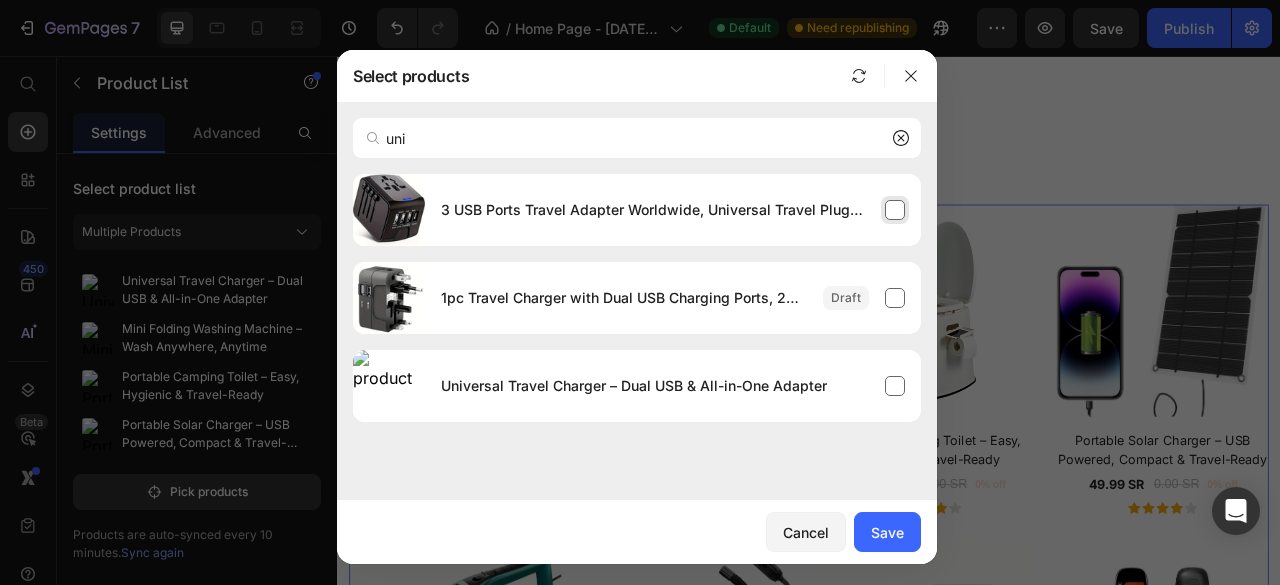click on "3 USB Ports Travel Adapter Worldwide, Universal Travel Plug Adapter With Type C and AC Socket, Black" at bounding box center [673, 210] 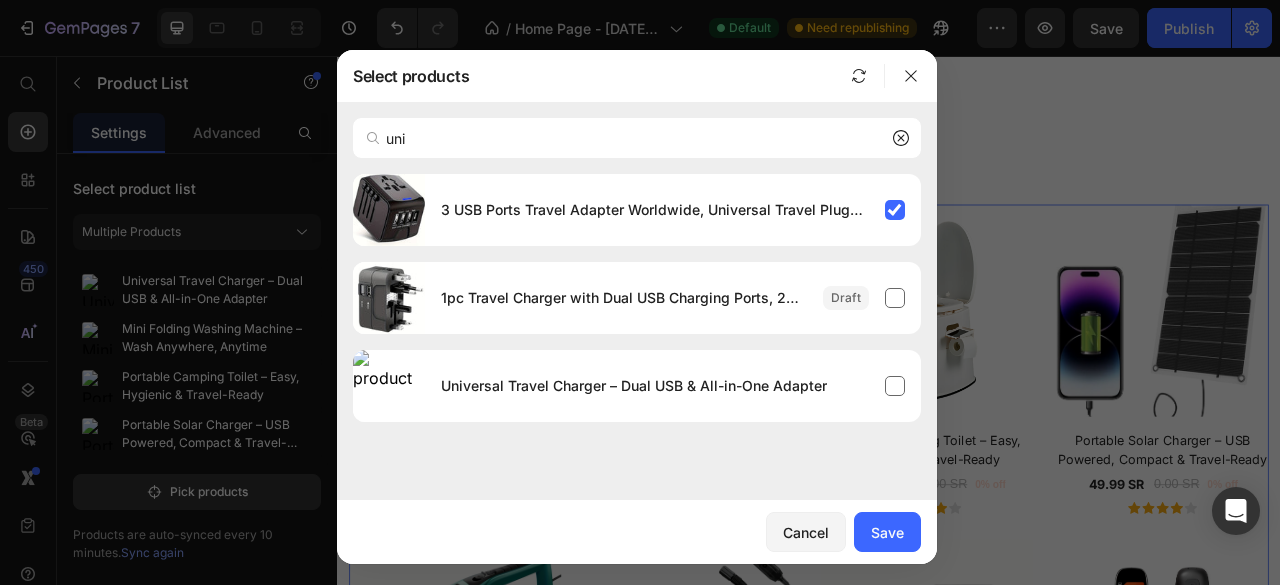 click 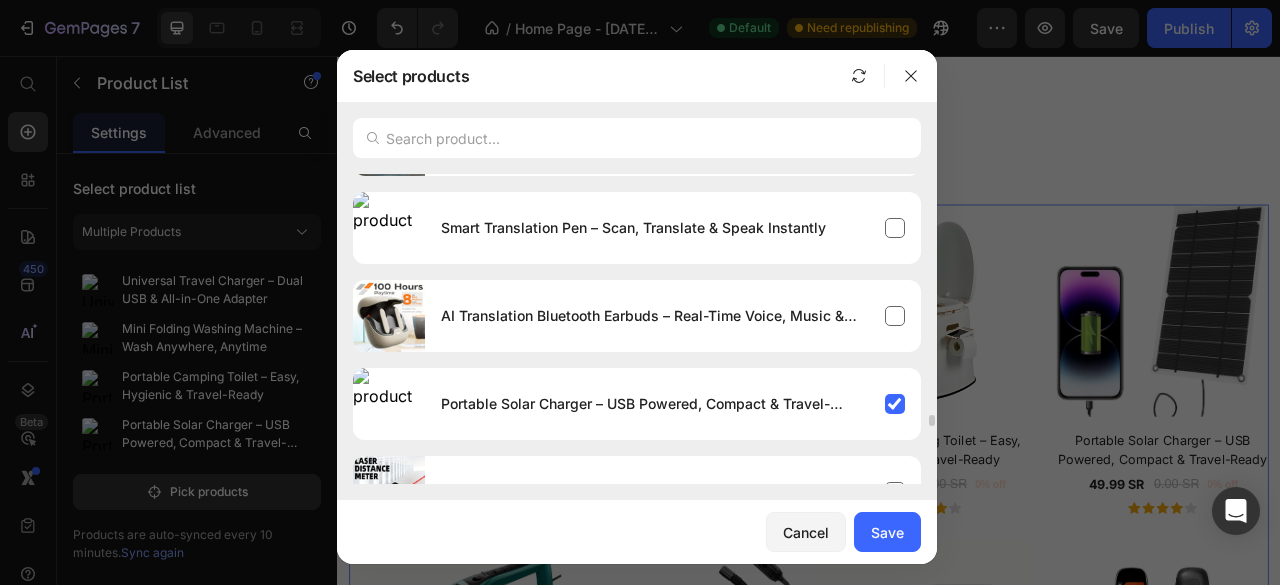 scroll, scrollTop: 6319, scrollLeft: 0, axis: vertical 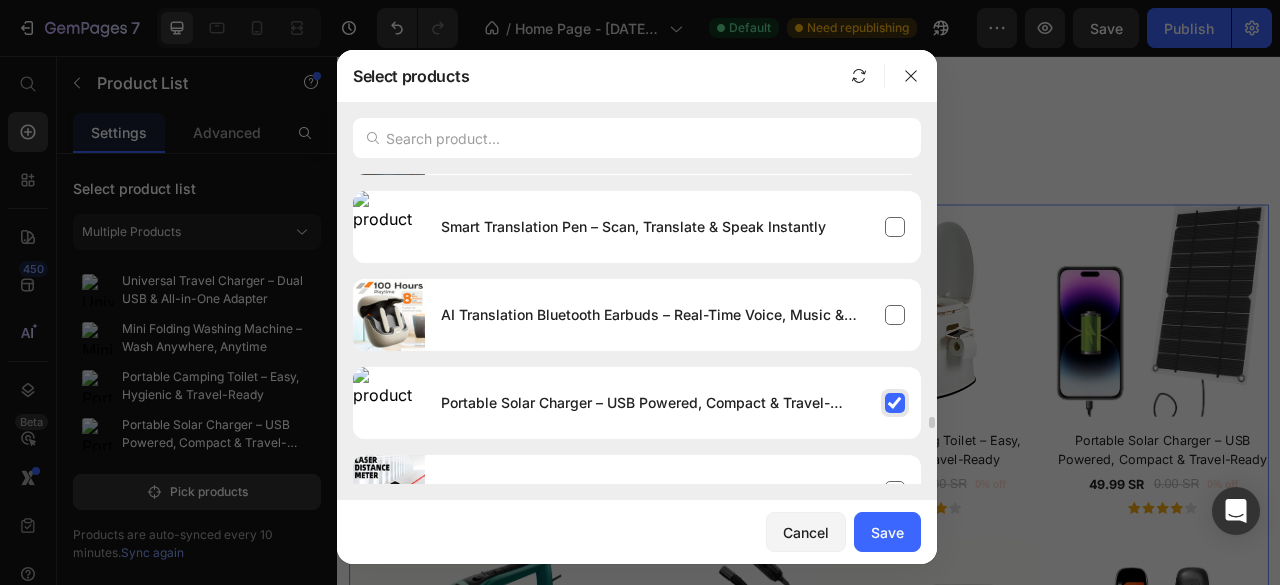 click on "Portable Solar Charger – USB Powered, Compact & Travel-Ready" at bounding box center [673, 403] 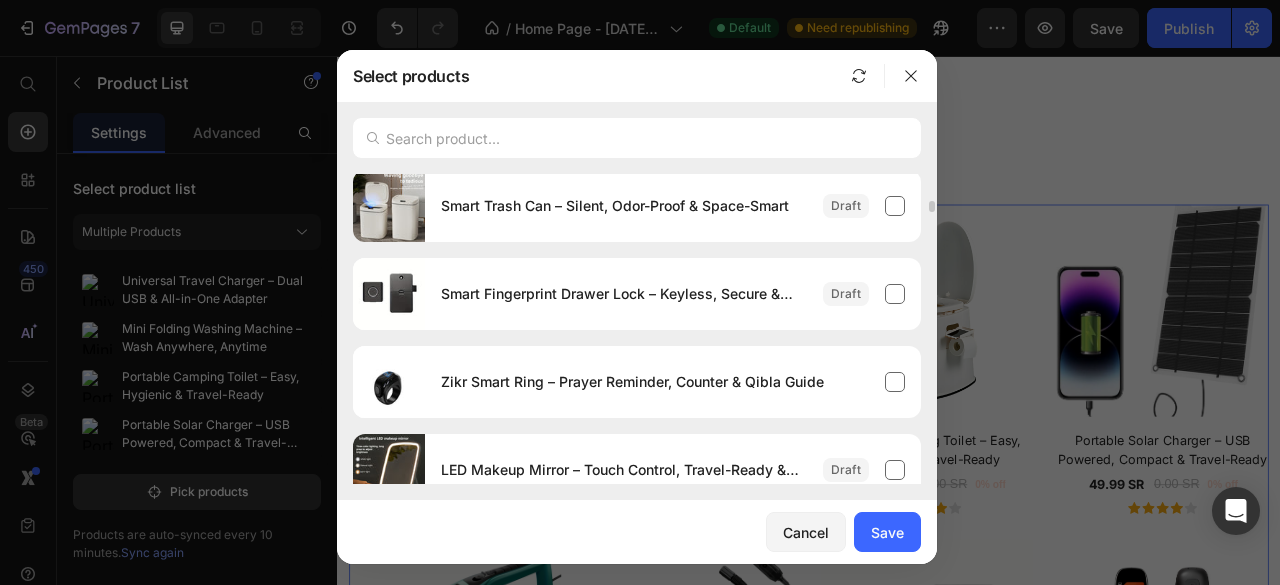 scroll, scrollTop: 0, scrollLeft: 0, axis: both 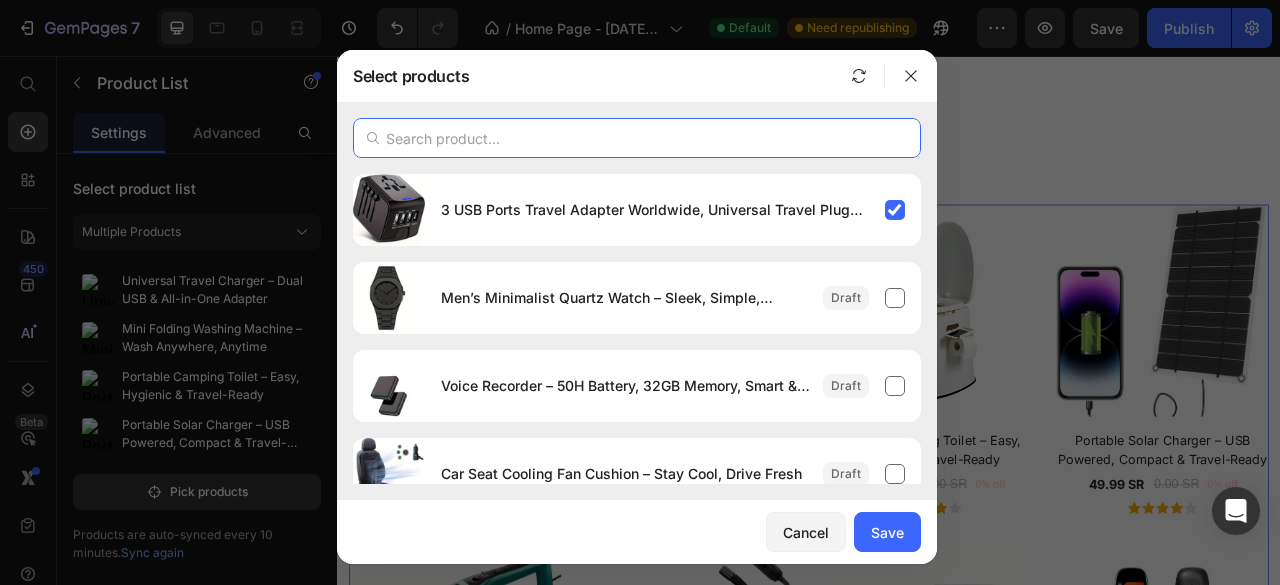click at bounding box center (637, 138) 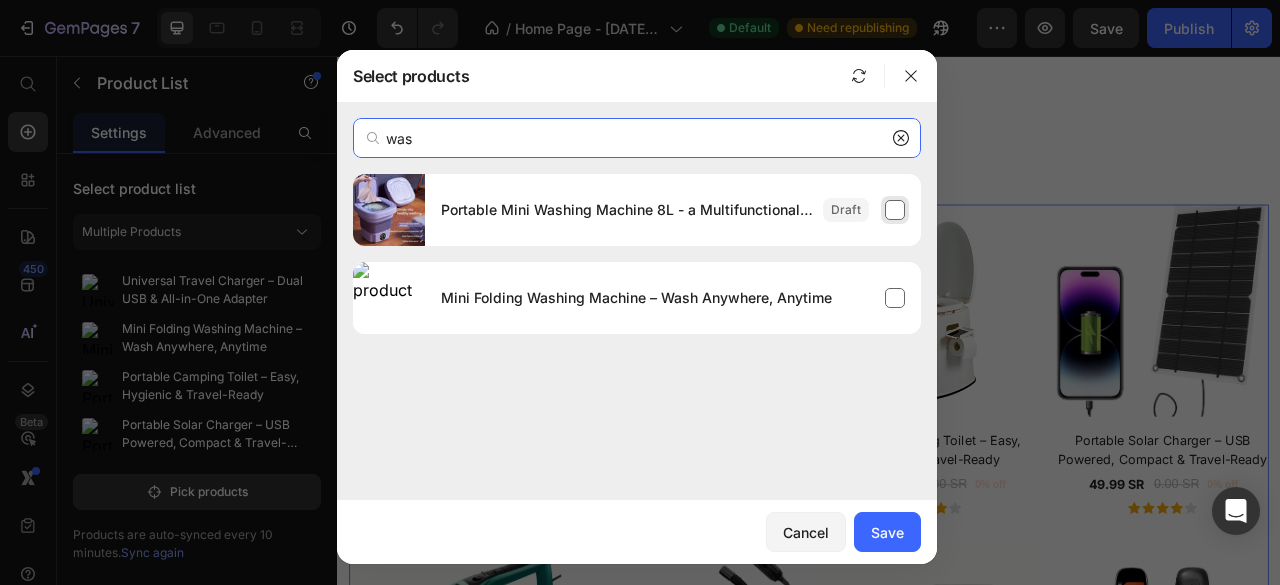 type on "was" 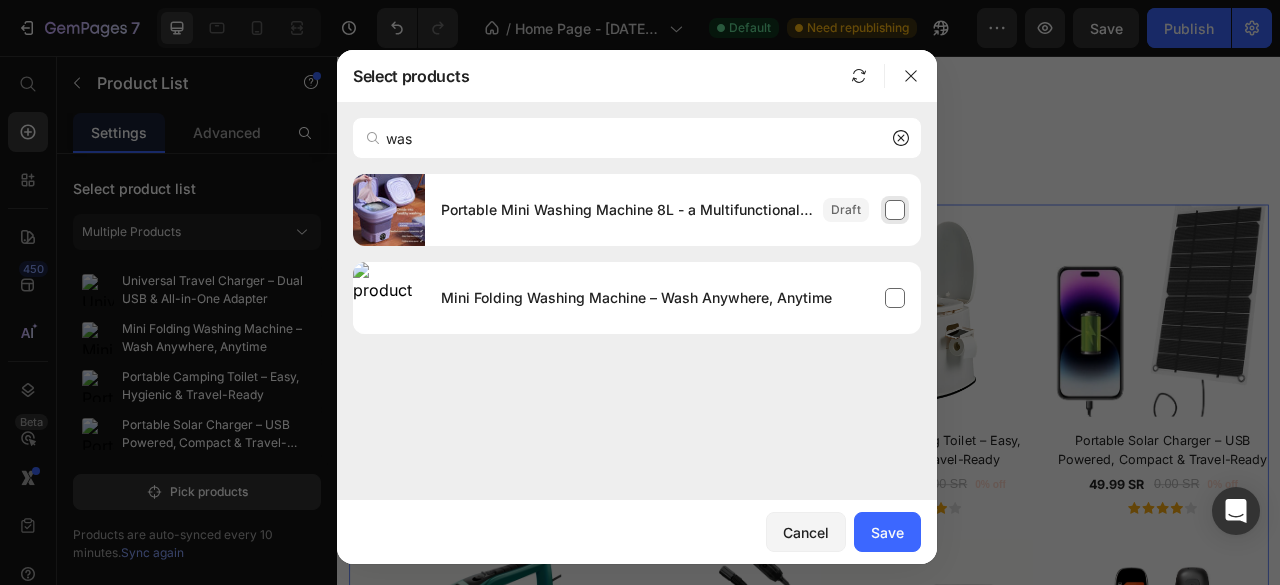 click on "Portable Mini Washing Machine 8L - a Multifunctional Washing Machine Suitable for Small Loads And Underwear, Energy Saving, Space Saving, Suitable for Families And Dormitories, Summer [DATE] Gift" at bounding box center [673, 210] 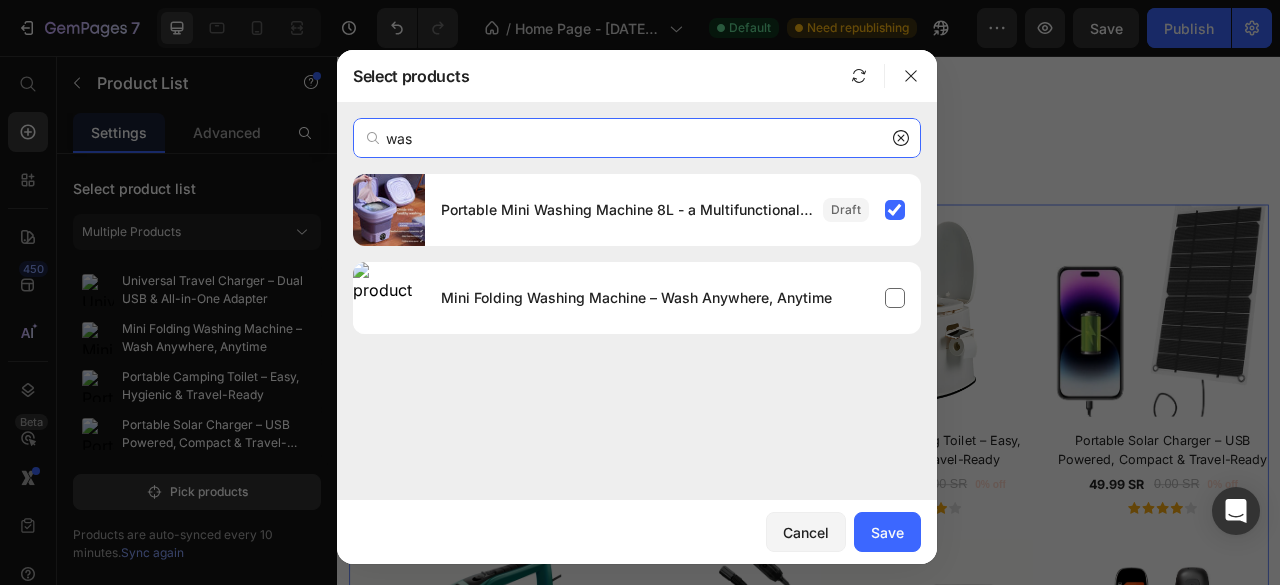 click on "was" at bounding box center [637, 138] 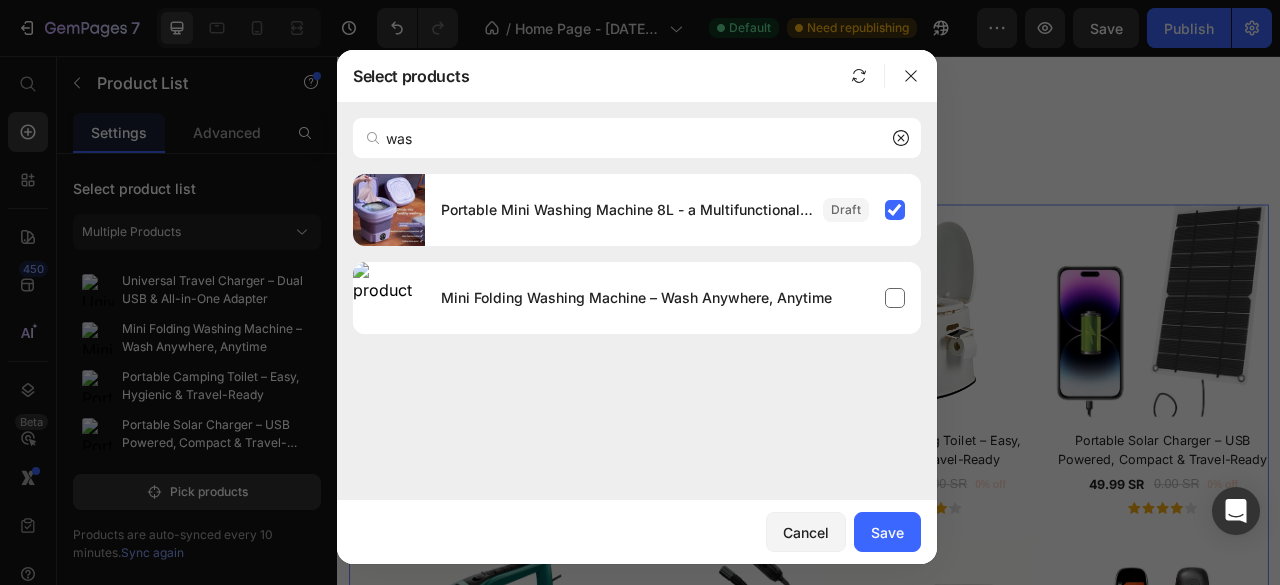 click 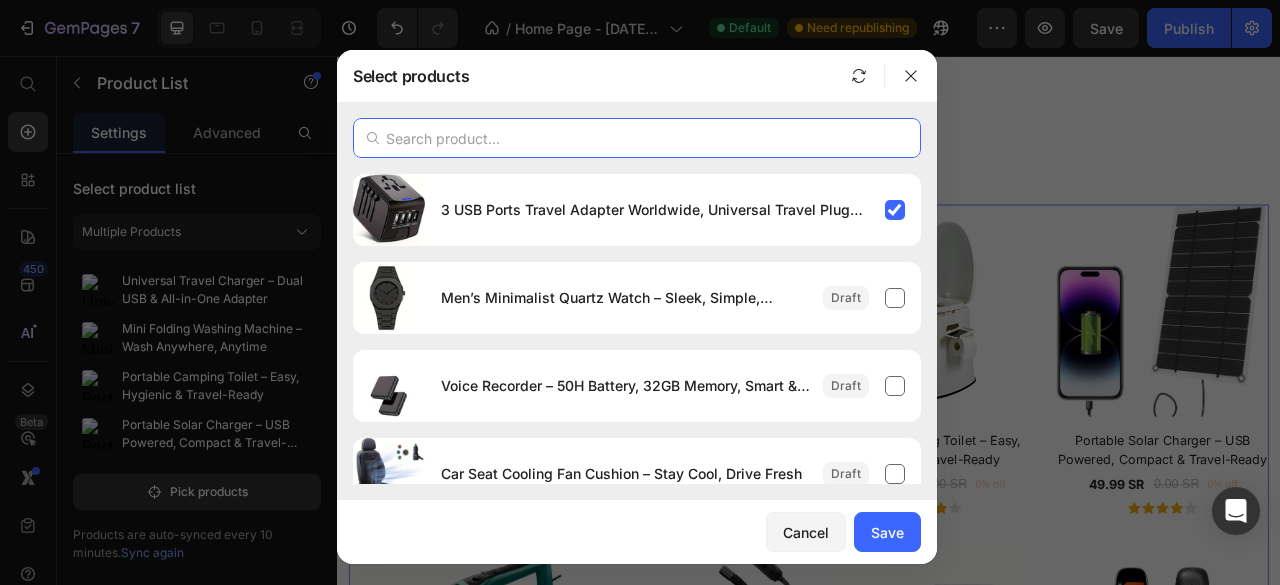 click at bounding box center [637, 138] 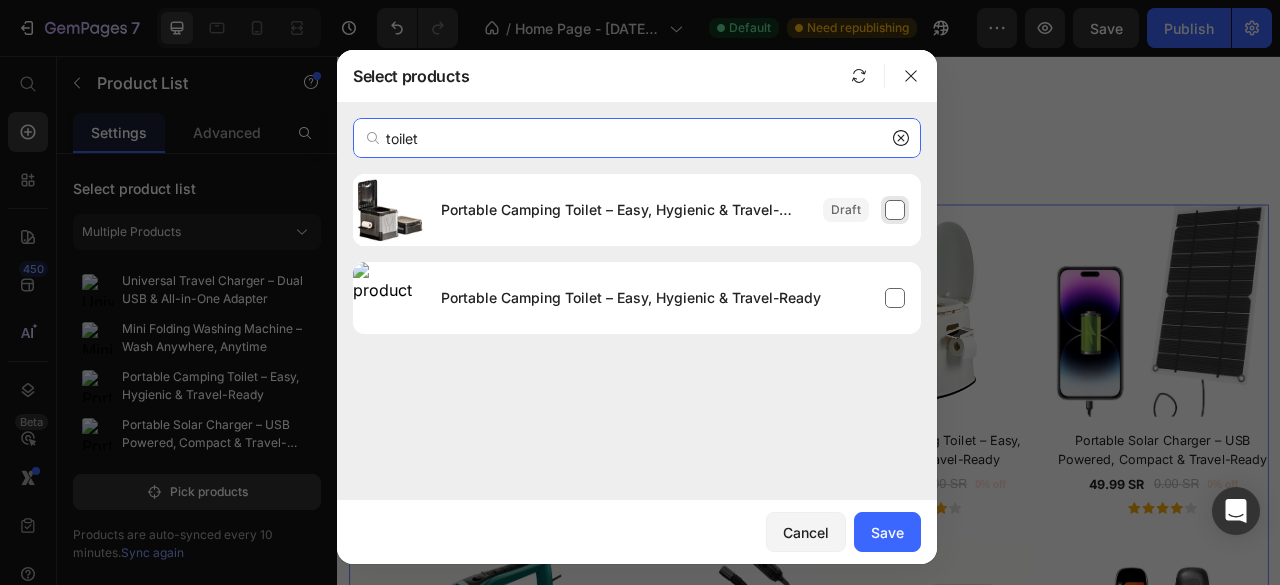 type on "toilet" 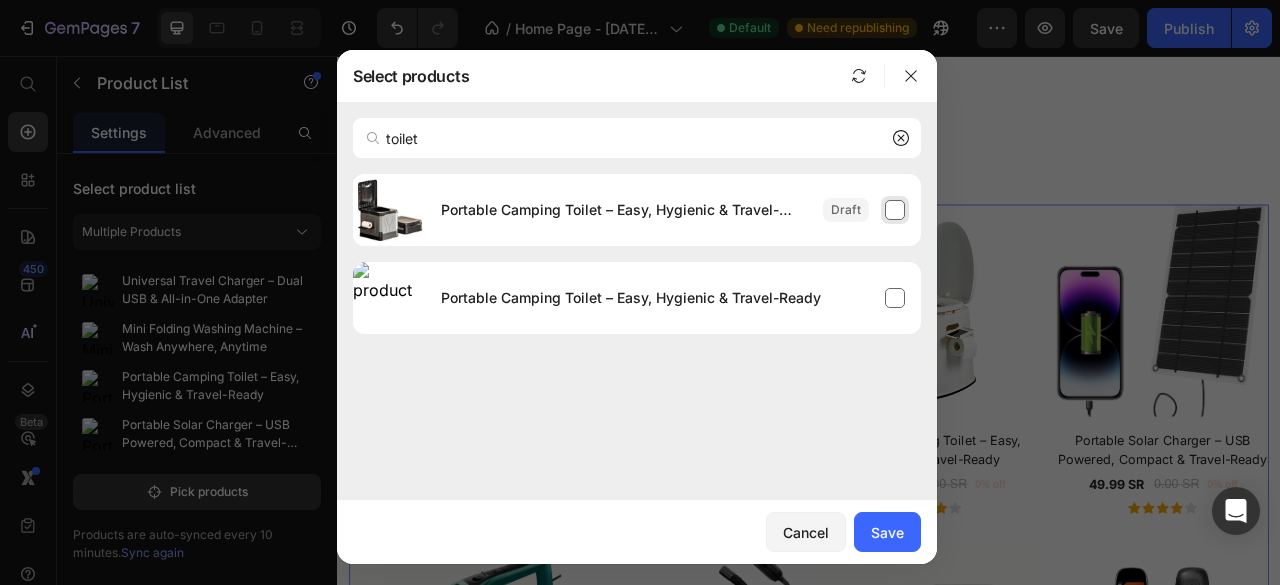 click on "Portable Camping Toilet – Easy, Hygienic & Travel-Ready" at bounding box center (673, 210) 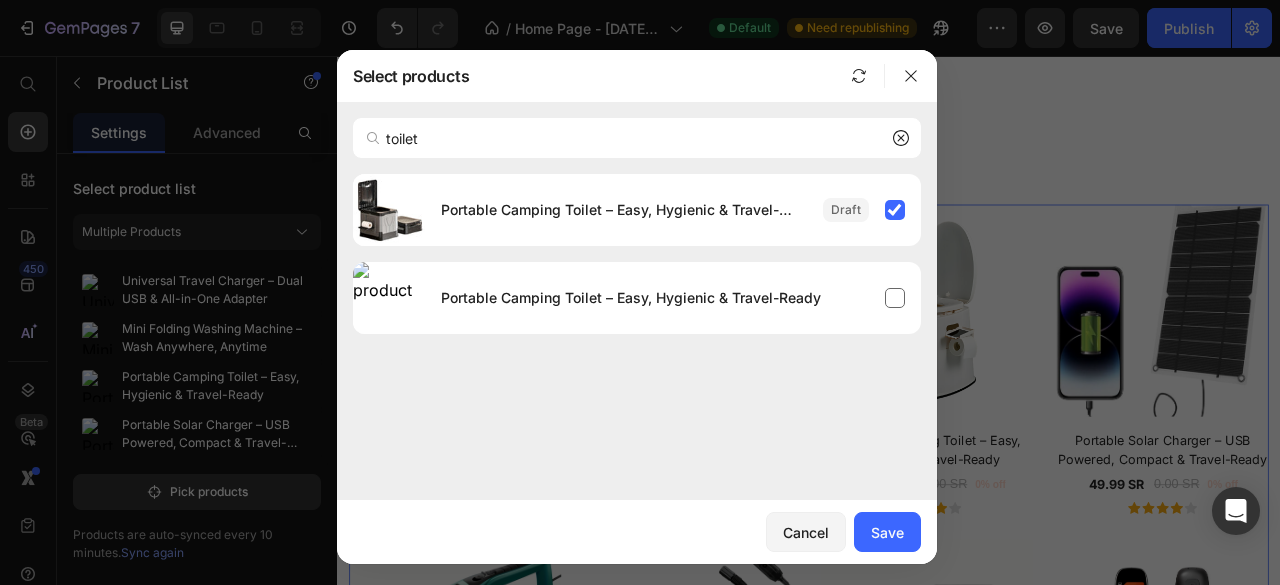 click 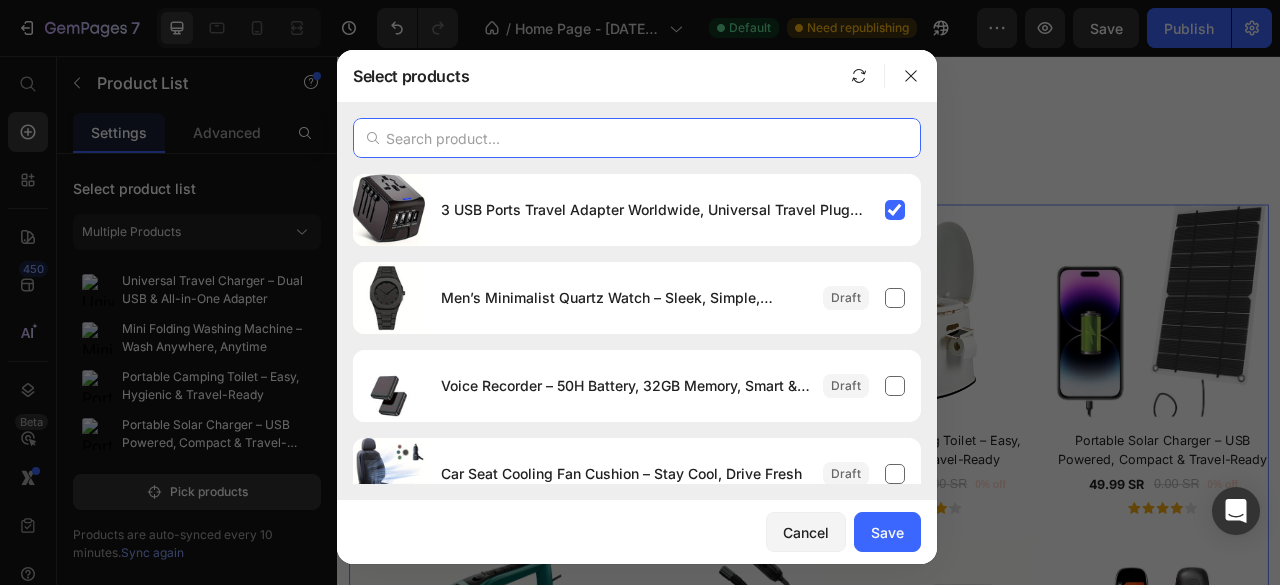 click at bounding box center [637, 138] 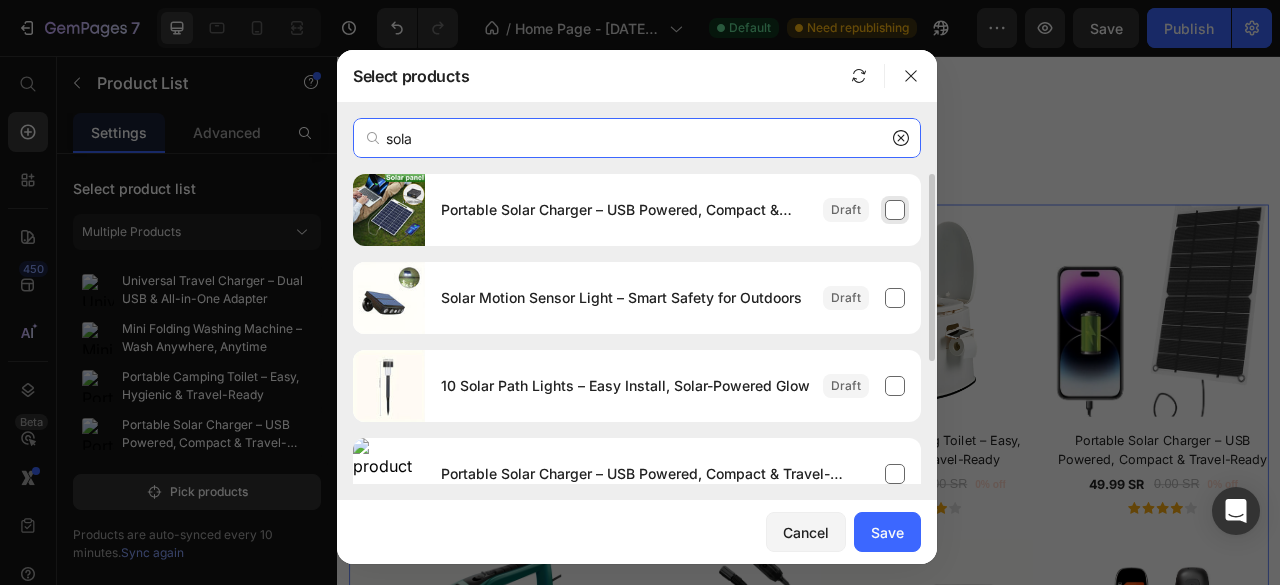 type on "sola" 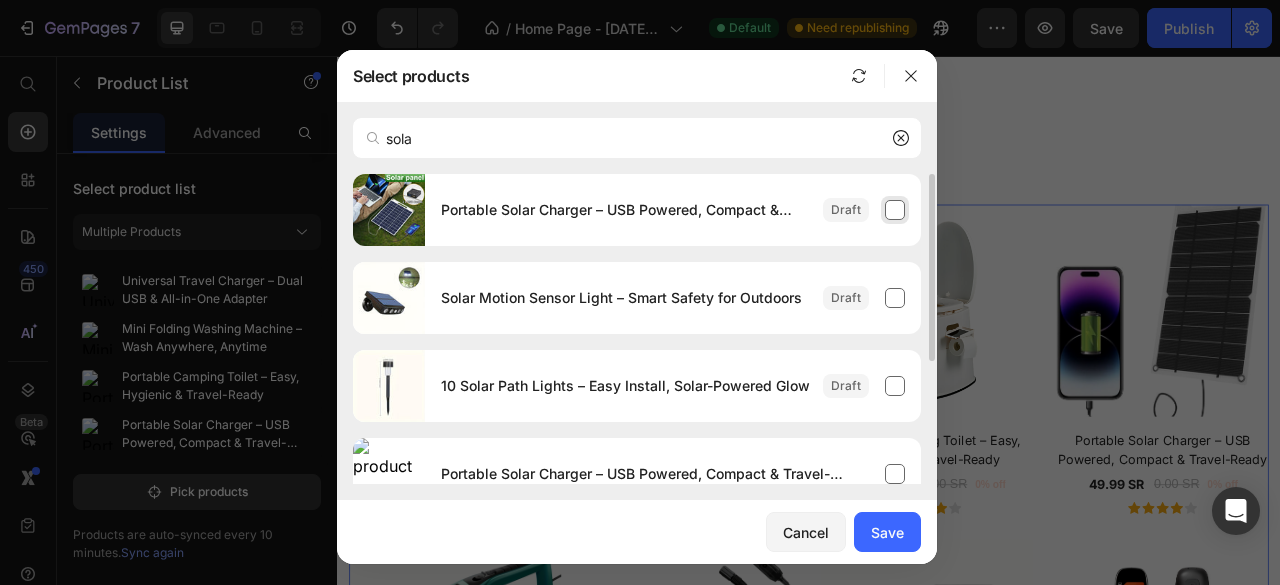 click on "Portable Solar Charger – USB Powered, Compact & Travel-Ready" at bounding box center (673, 210) 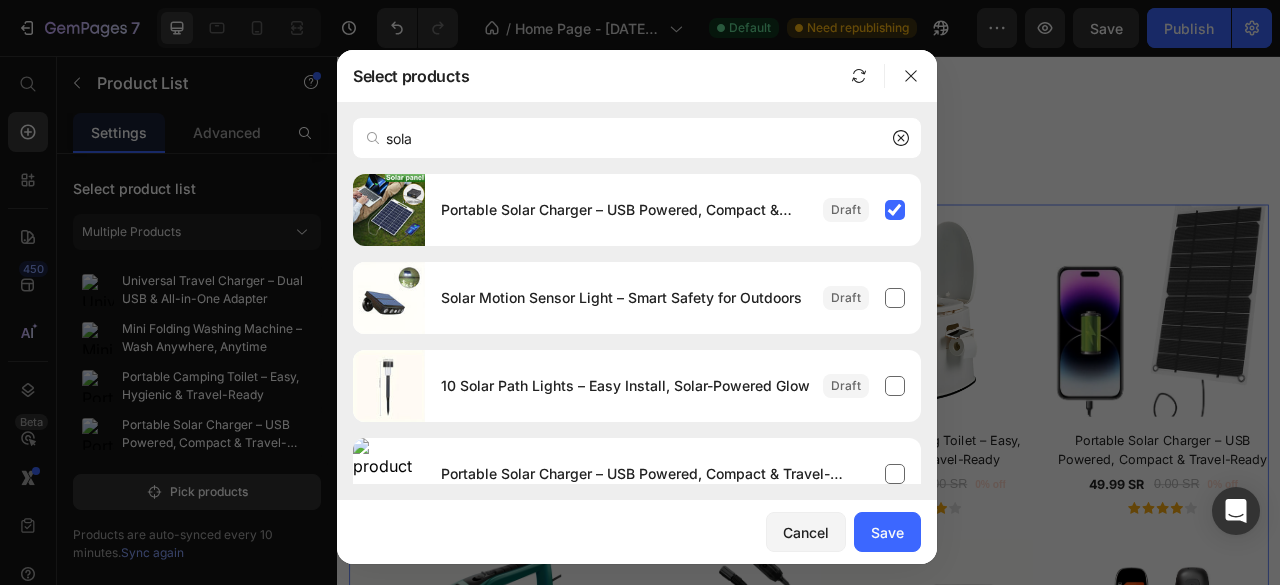 click 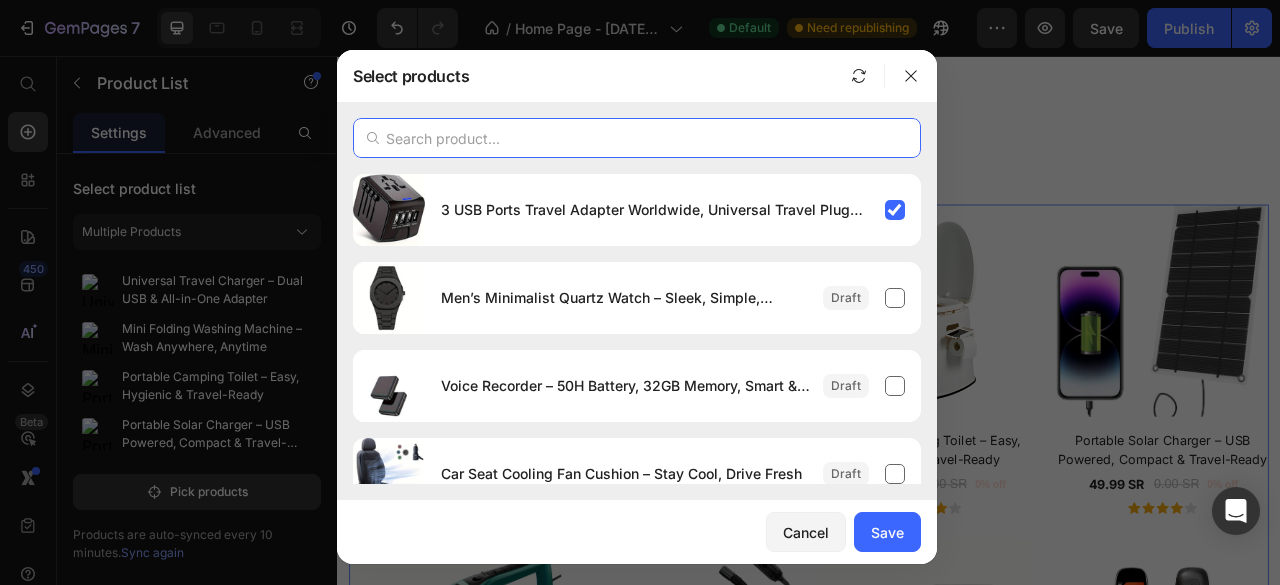 click at bounding box center [637, 138] 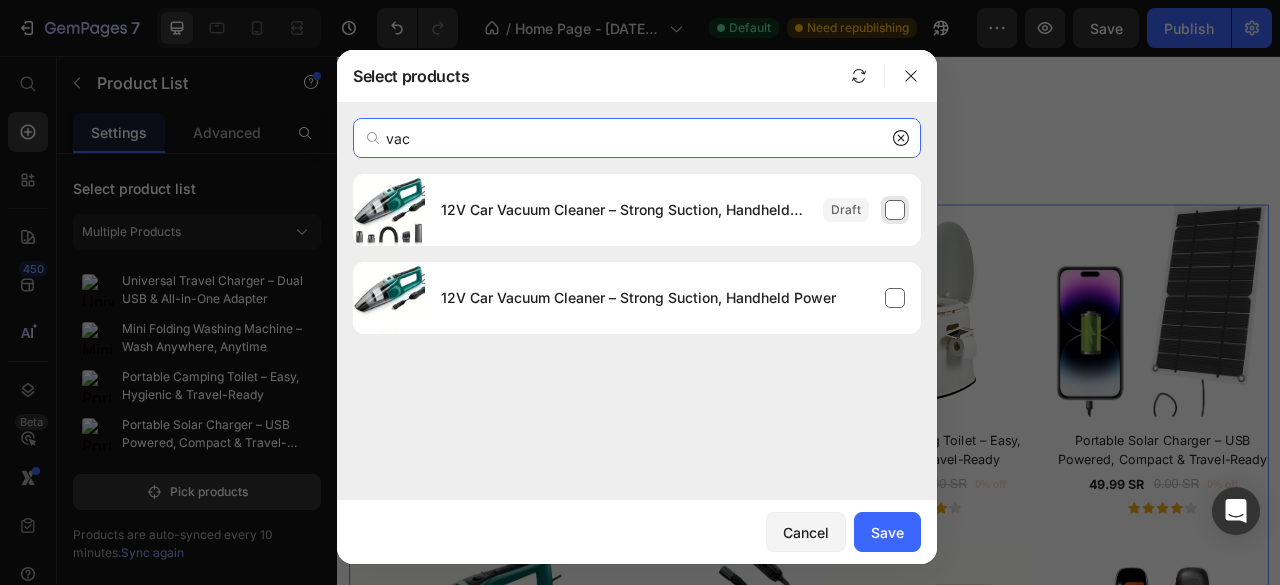 type on "vac" 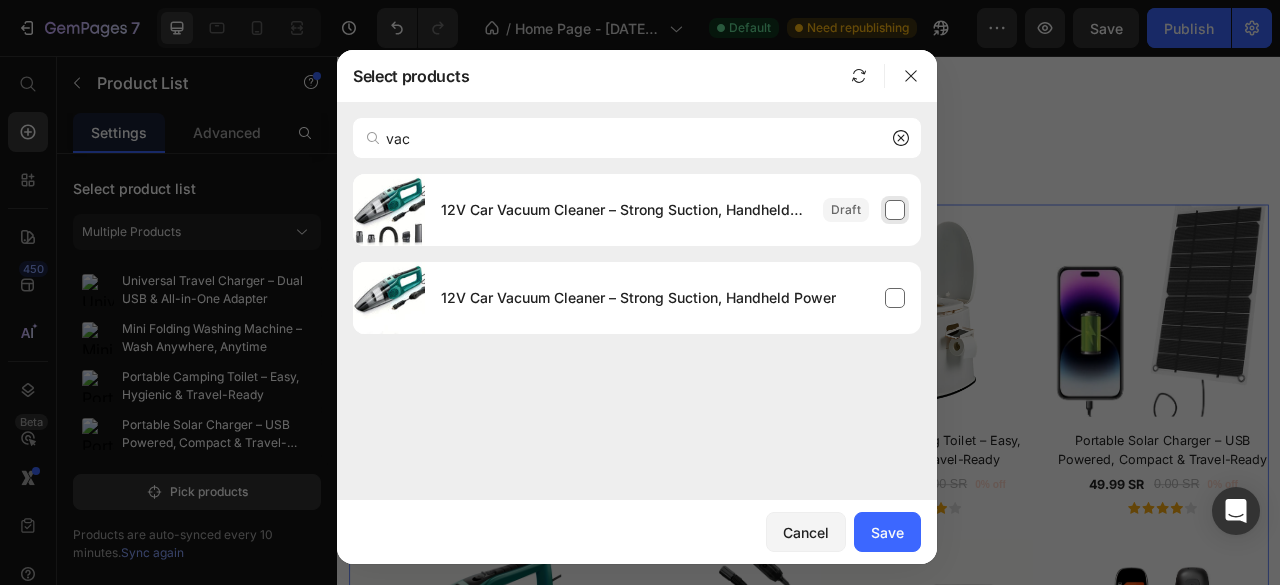 click on "12V Car Vacuum Cleaner – Strong Suction, Handheld Power" at bounding box center [673, 210] 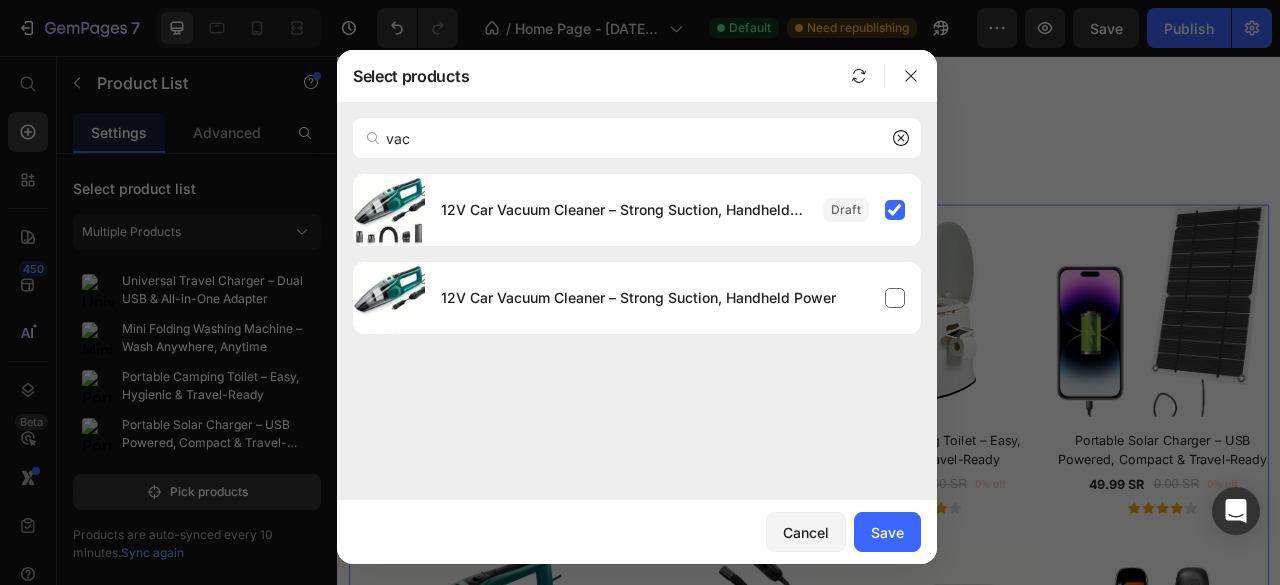 click 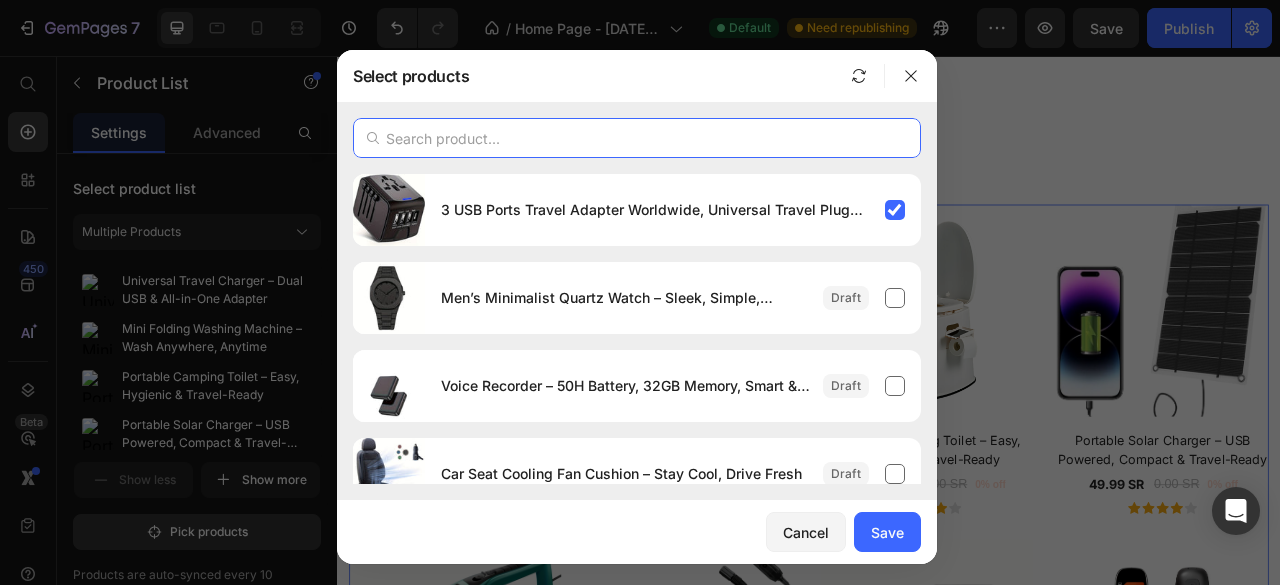 click at bounding box center (637, 138) 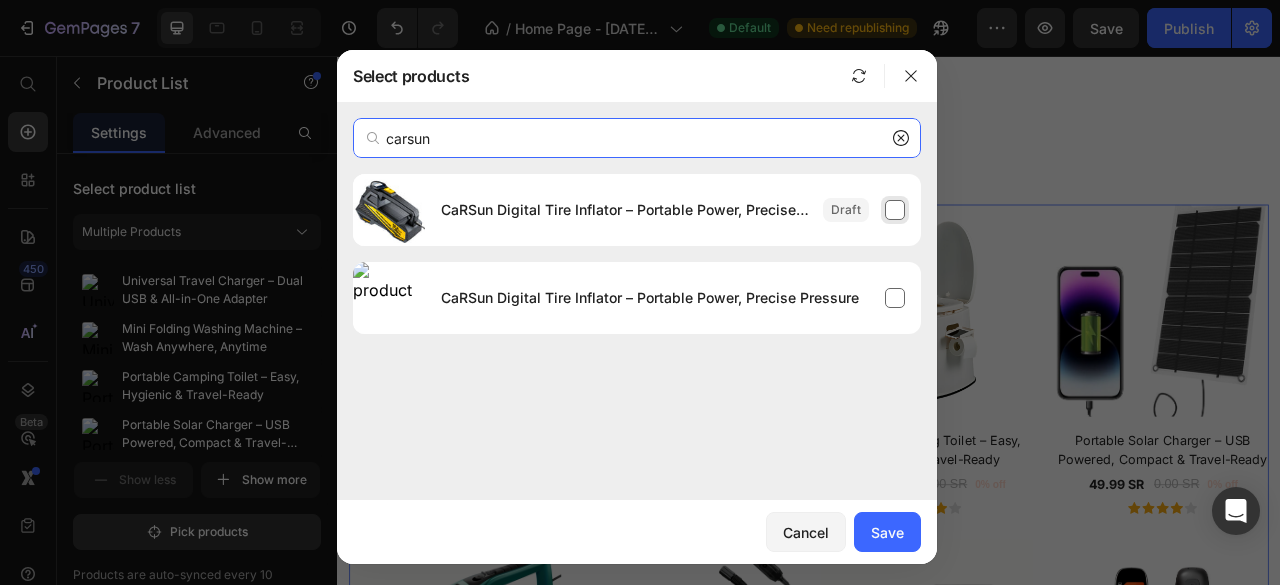 type on "carsun" 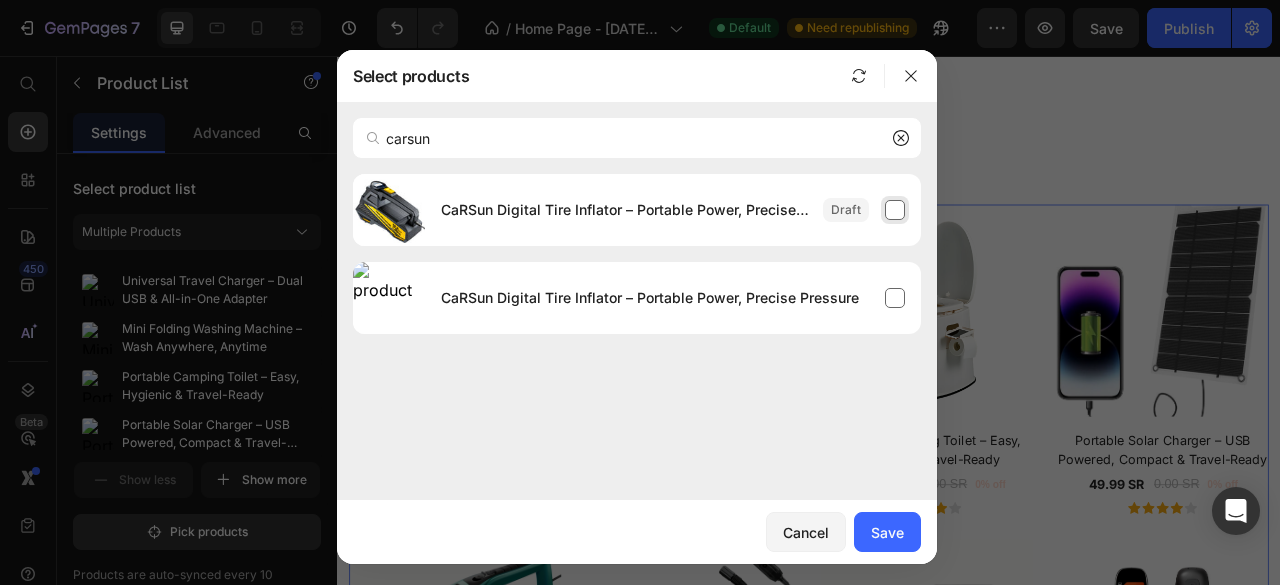 click on "CaRSun Digital Tire Inflator – Portable Power, Precise Pressure" at bounding box center (673, 210) 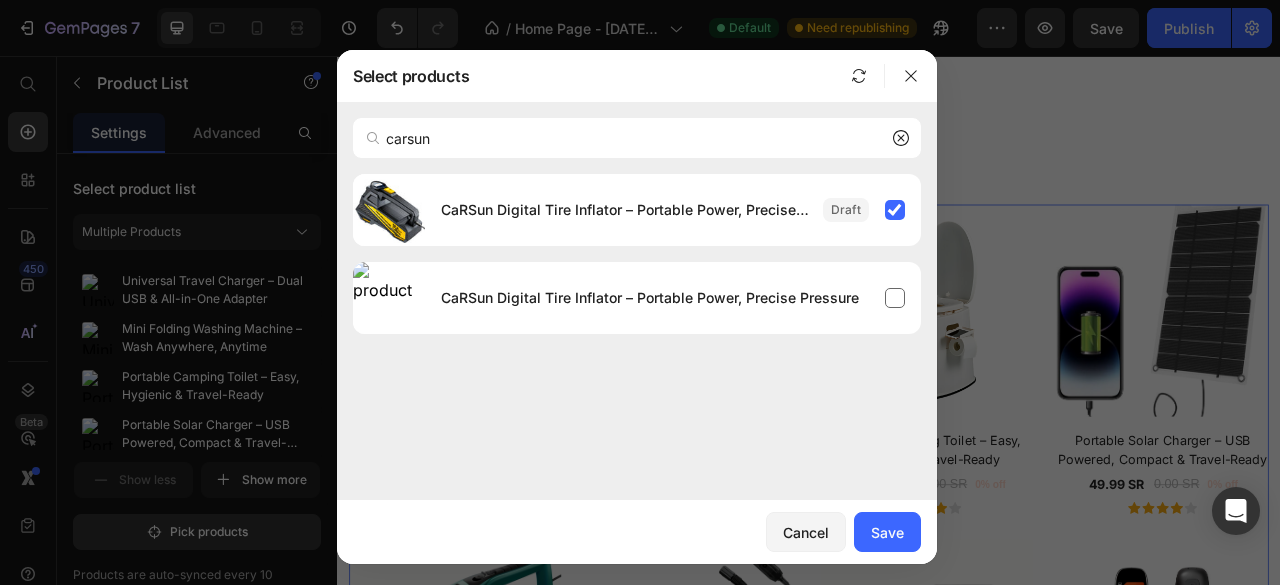 click 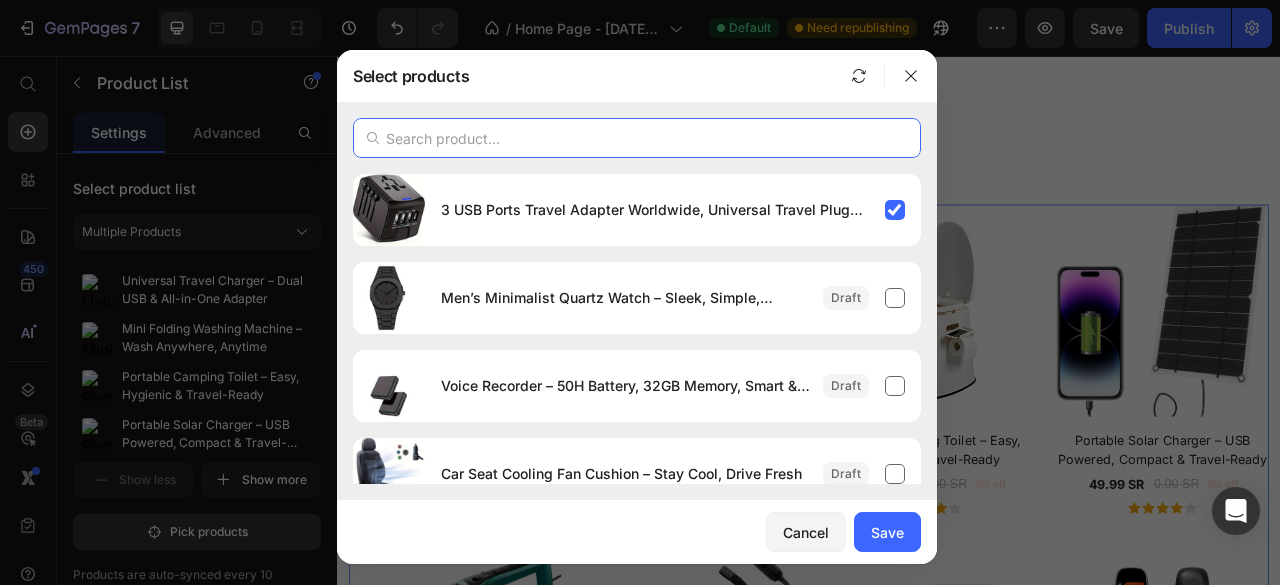 click at bounding box center [637, 138] 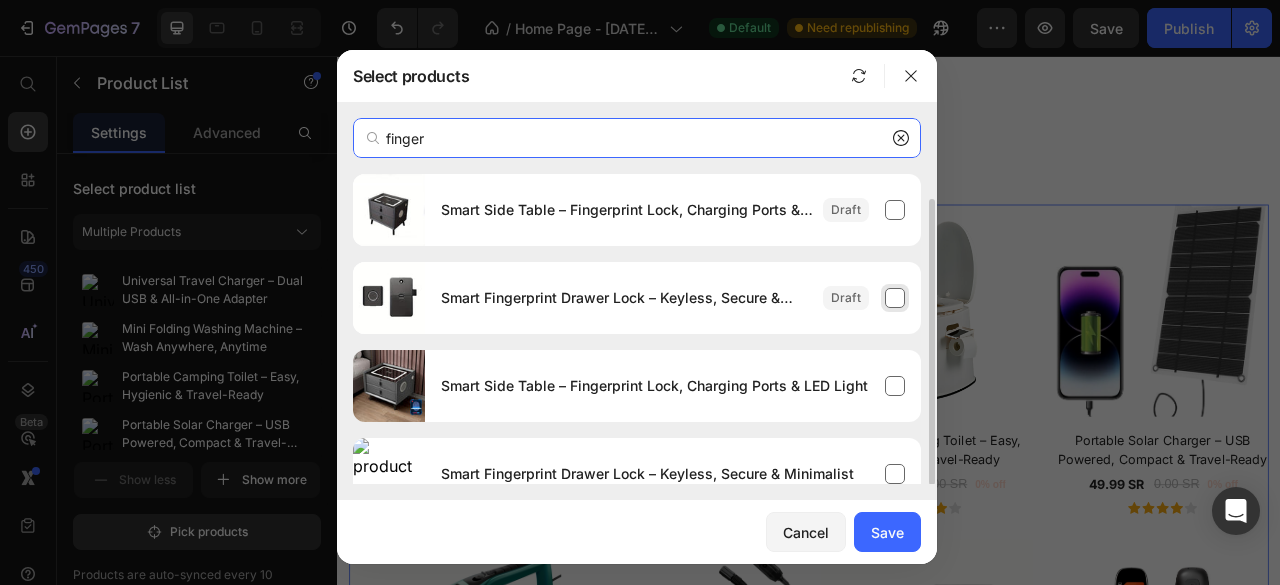 scroll, scrollTop: 26, scrollLeft: 0, axis: vertical 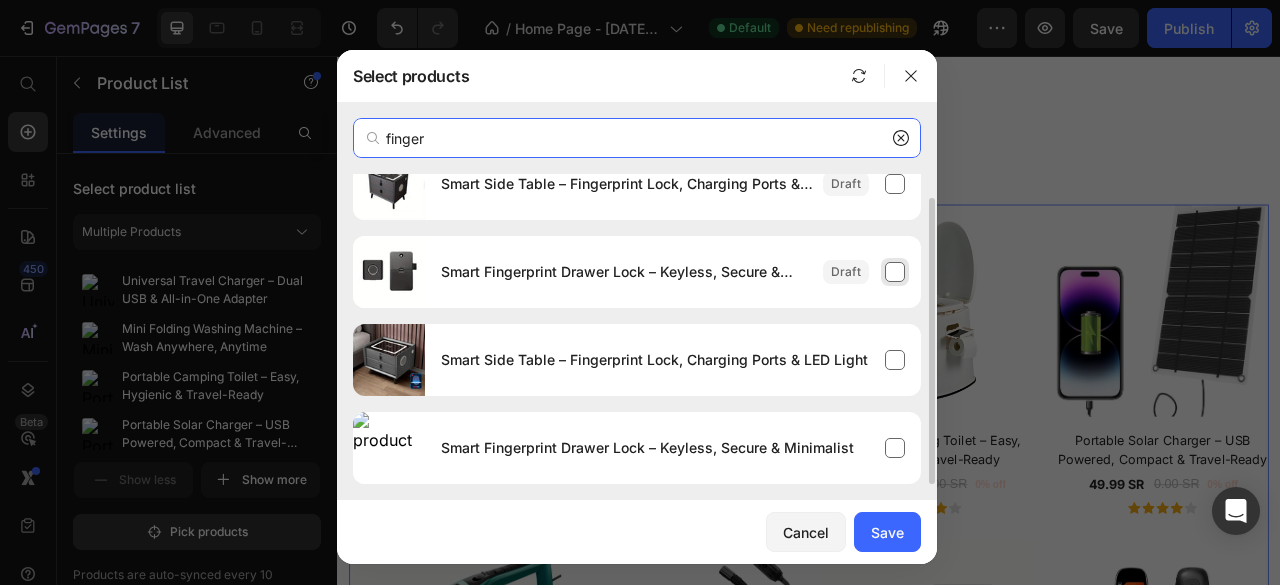 type on "finger" 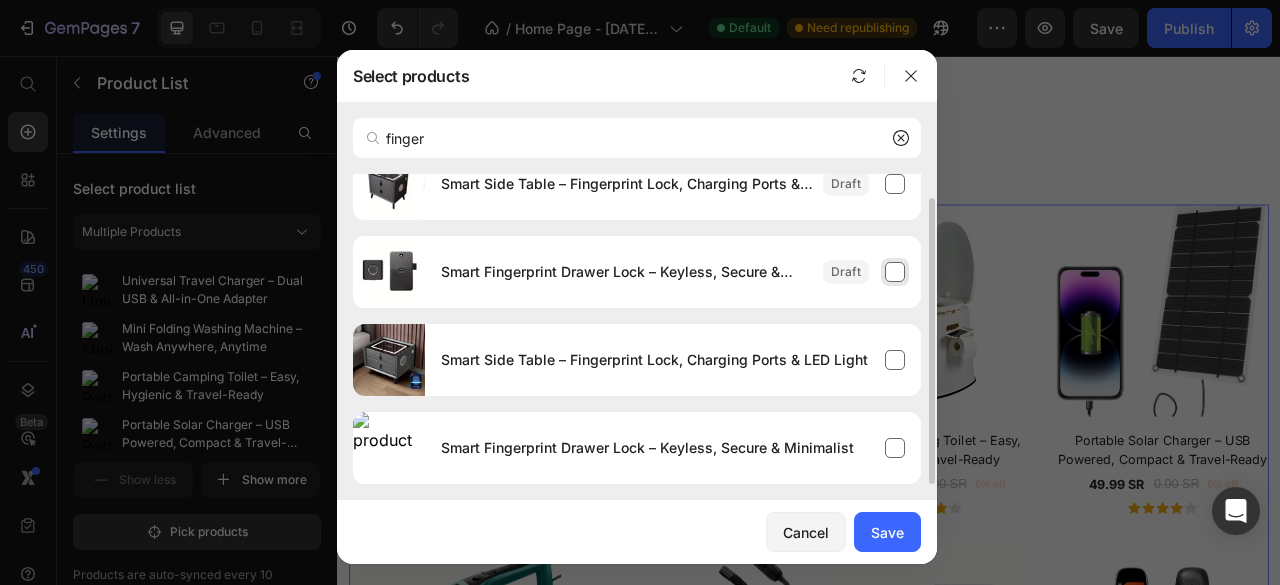 click on "Smart Fingerprint Drawer Lock – Keyless, Secure & Minimalist" at bounding box center [673, 272] 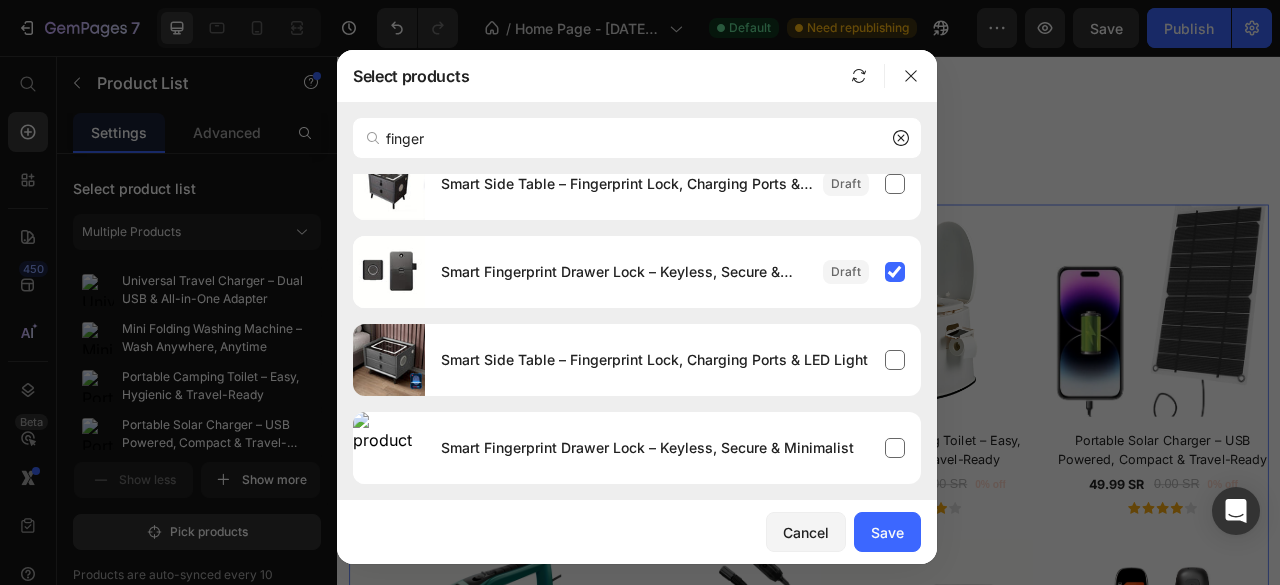 click 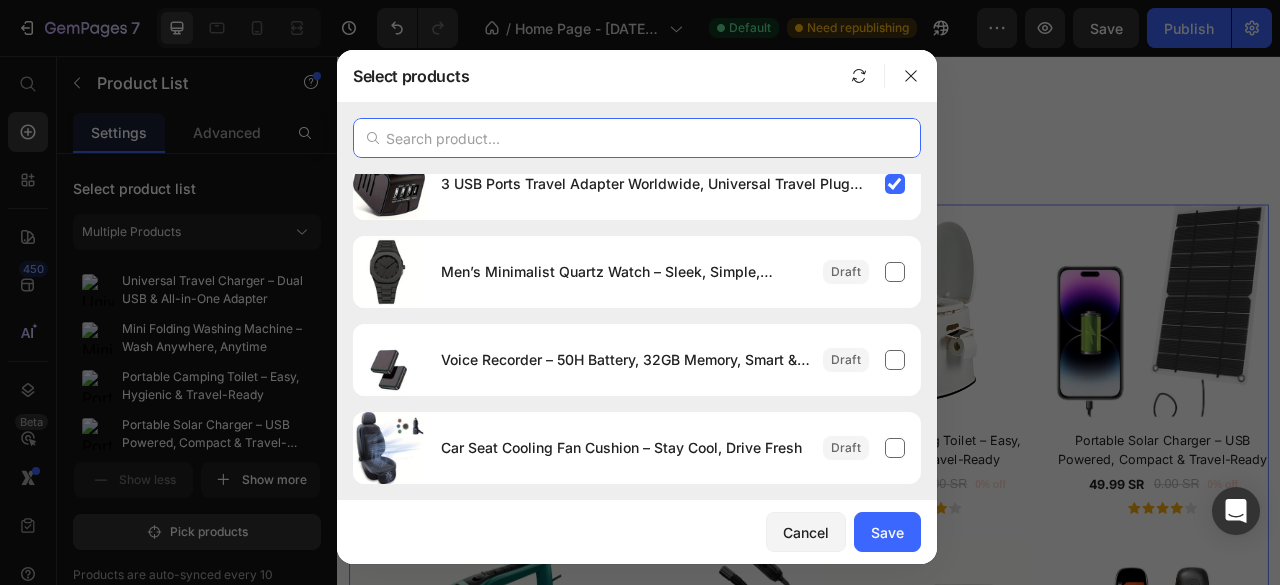 click at bounding box center (637, 138) 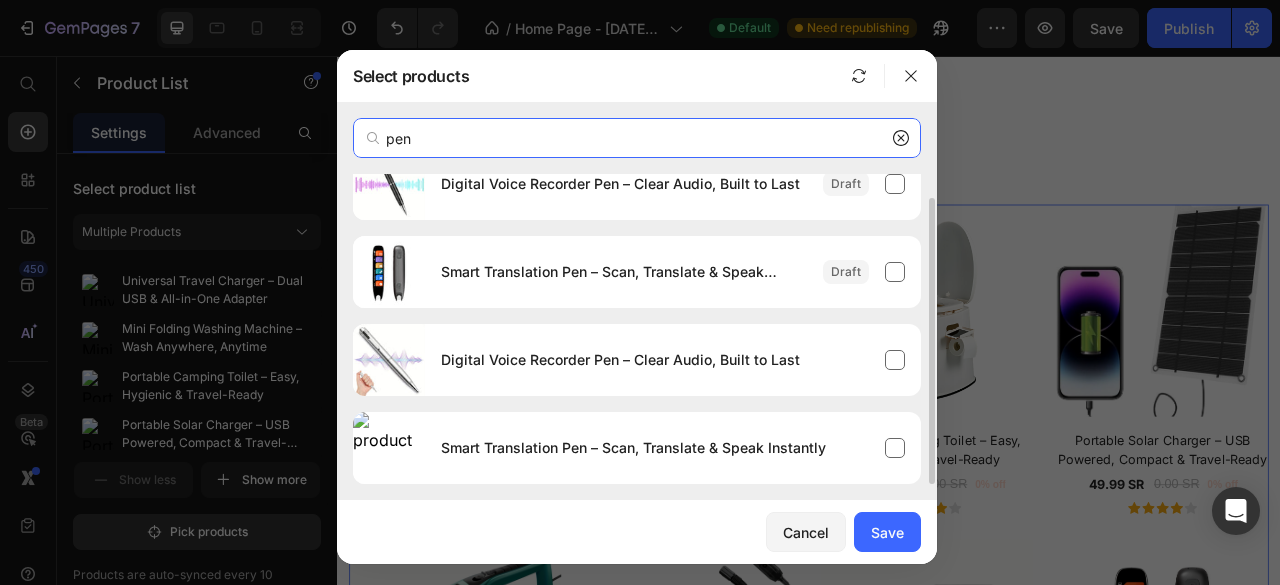 scroll, scrollTop: 0, scrollLeft: 0, axis: both 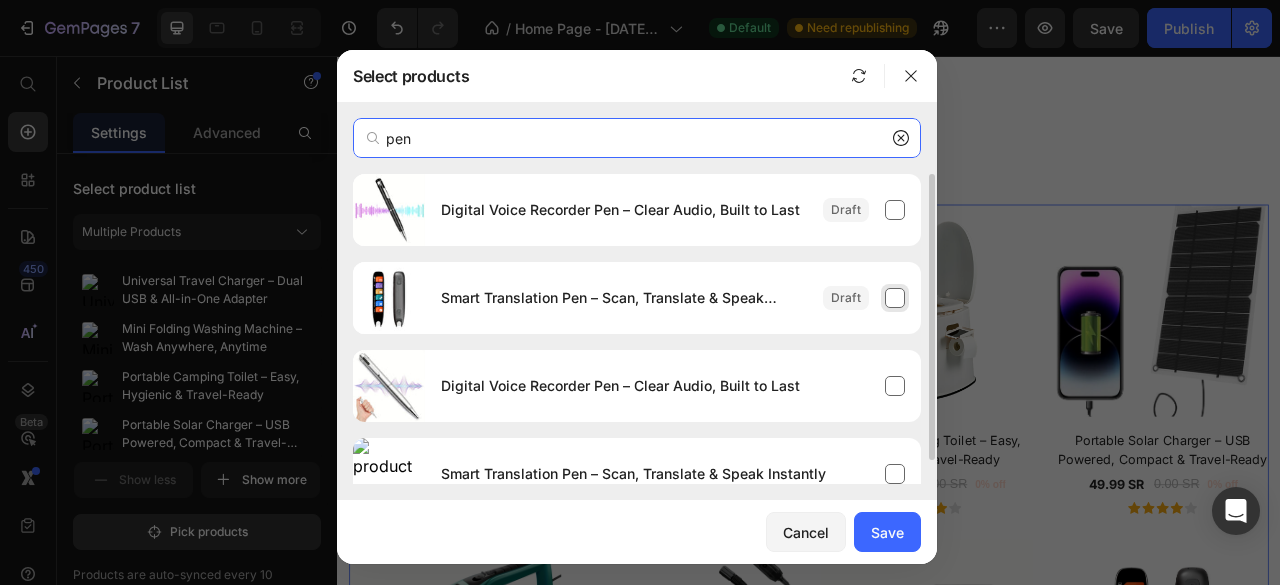 type on "pen" 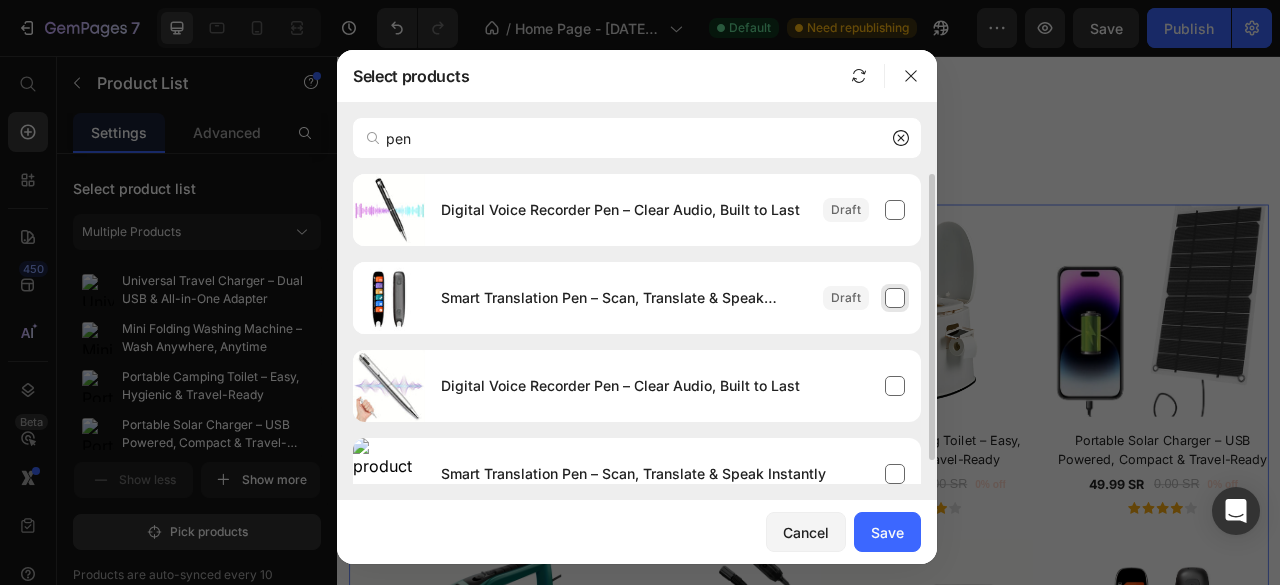click on "Smart Translation Pen – Scan, Translate & Speak Instantly" at bounding box center (673, 298) 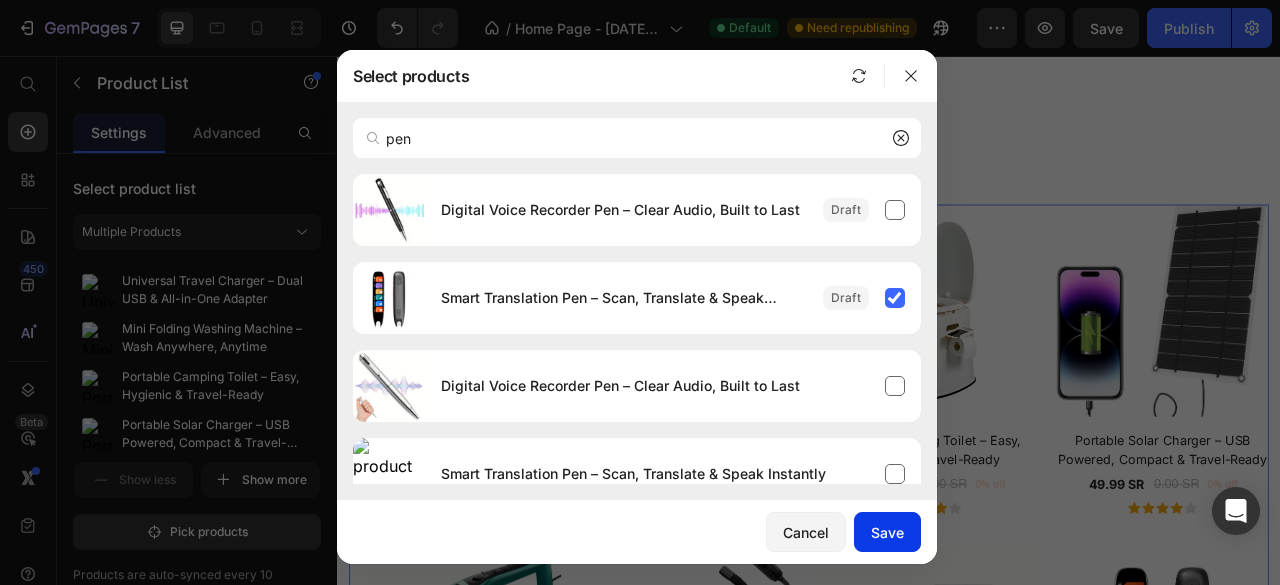 click on "Save" at bounding box center (887, 532) 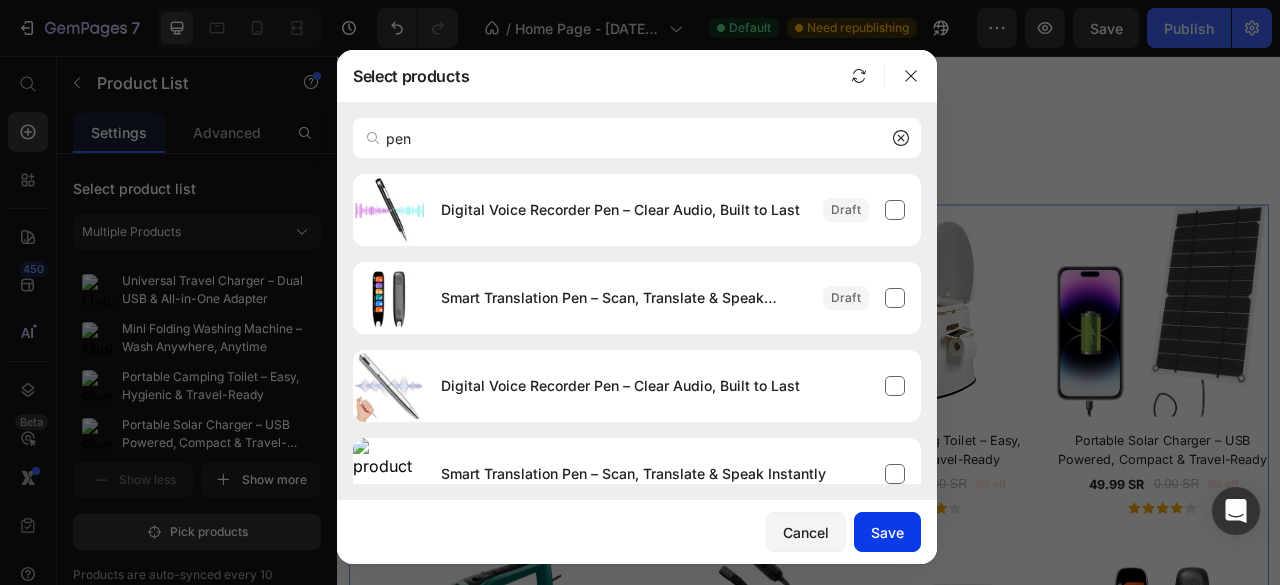 type 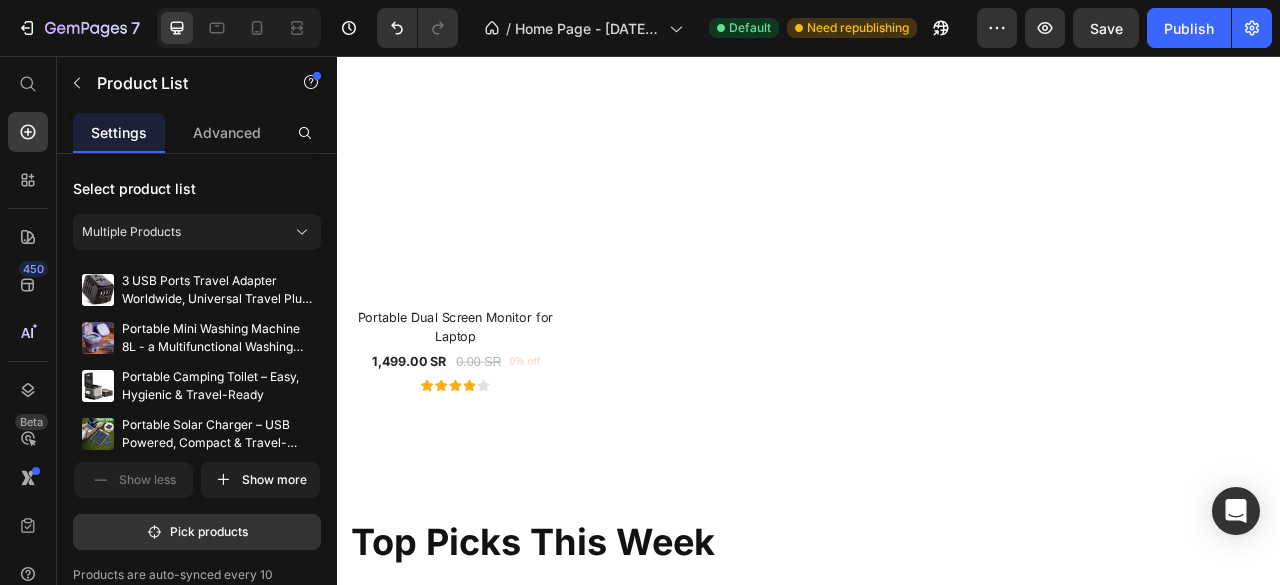 scroll, scrollTop: 604, scrollLeft: 0, axis: vertical 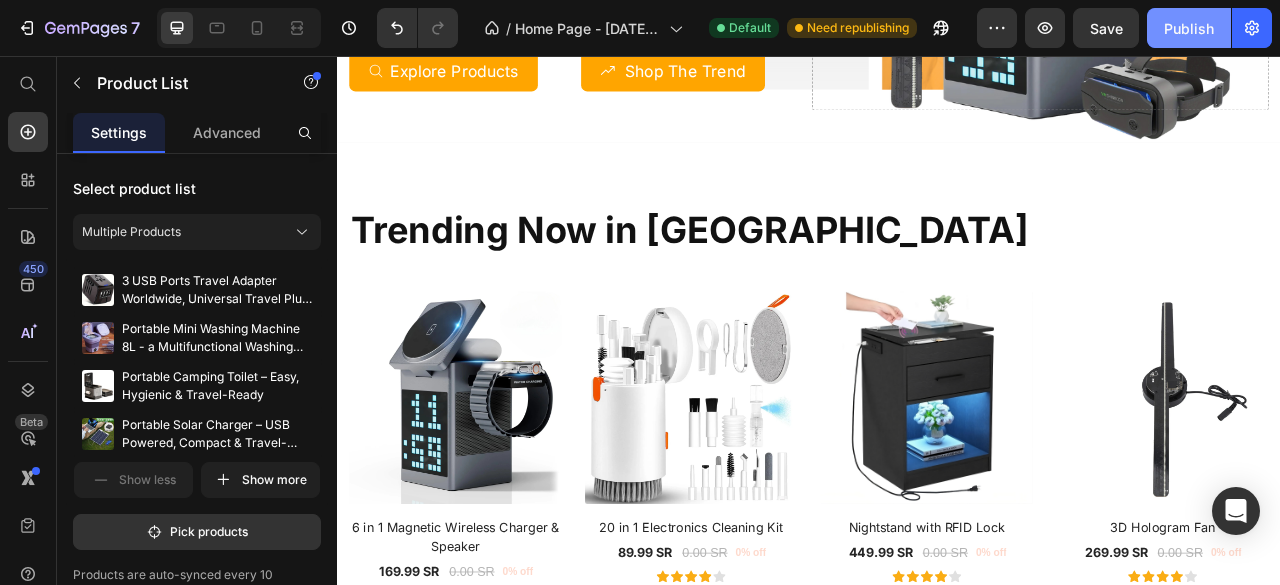 click on "Publish" at bounding box center (1189, 28) 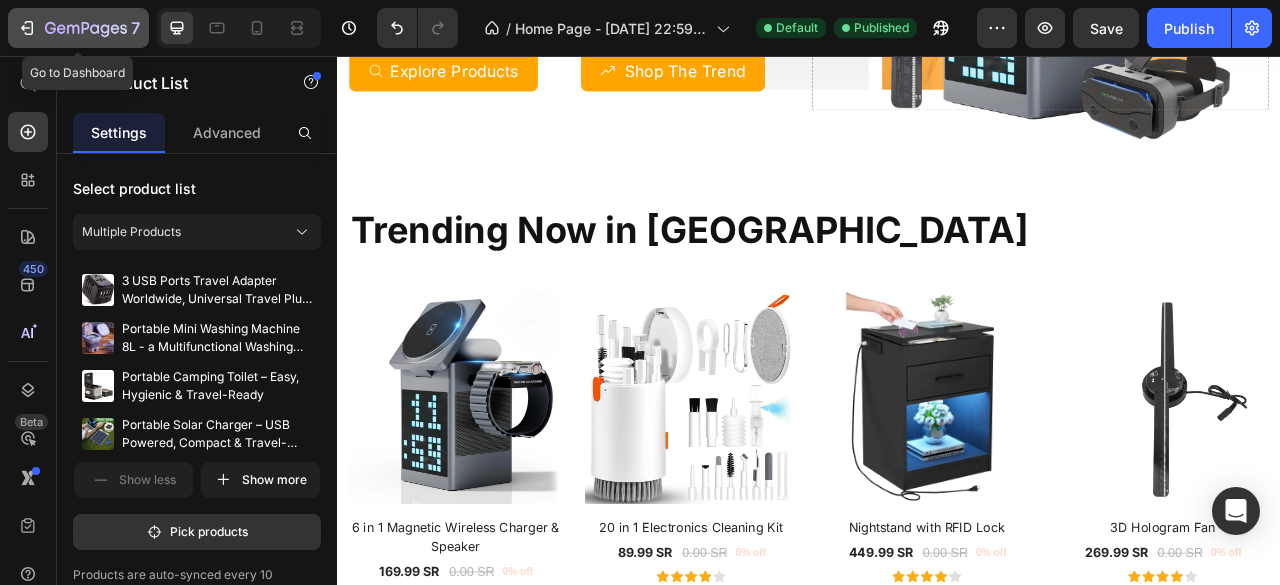 click 